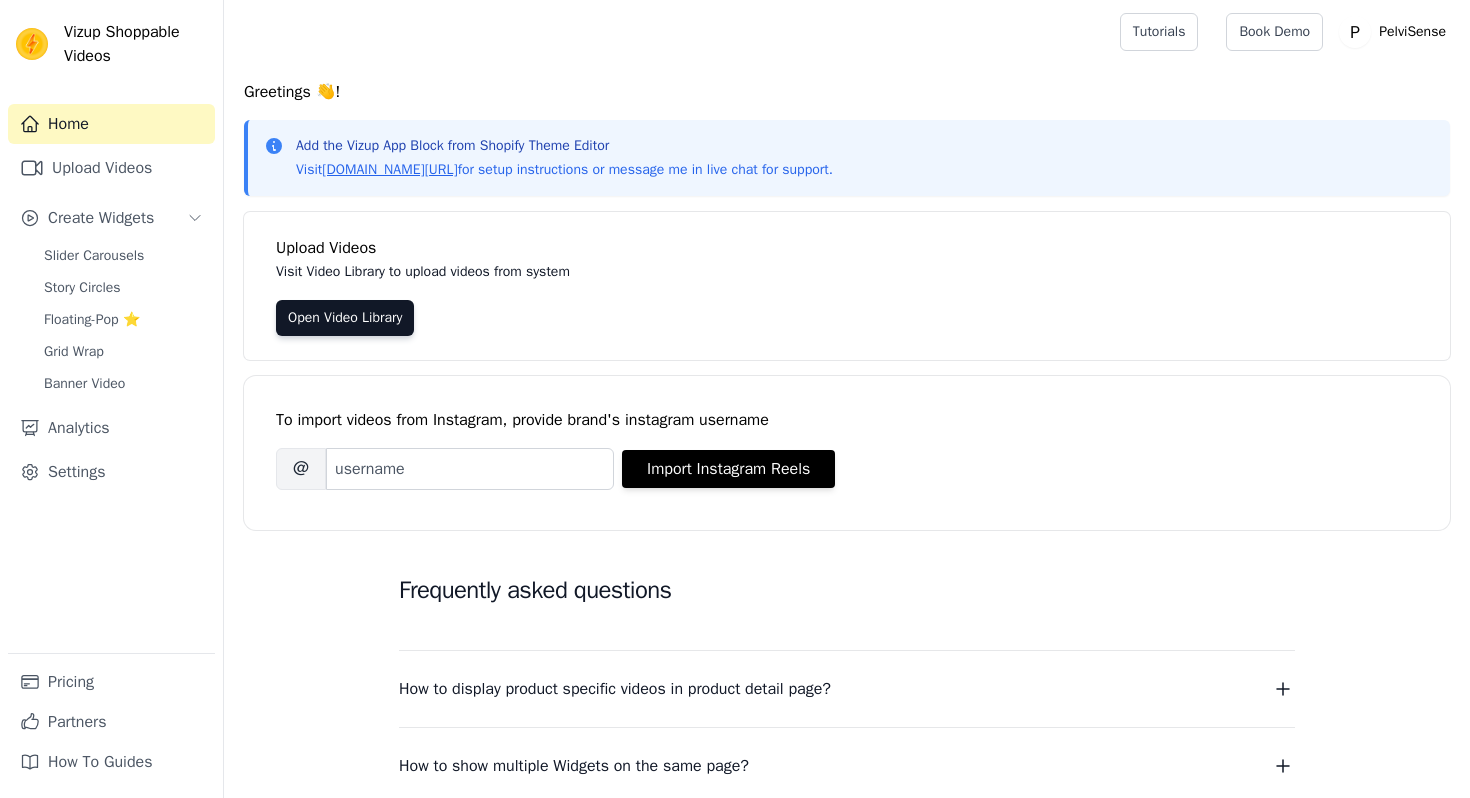 scroll, scrollTop: 0, scrollLeft: 0, axis: both 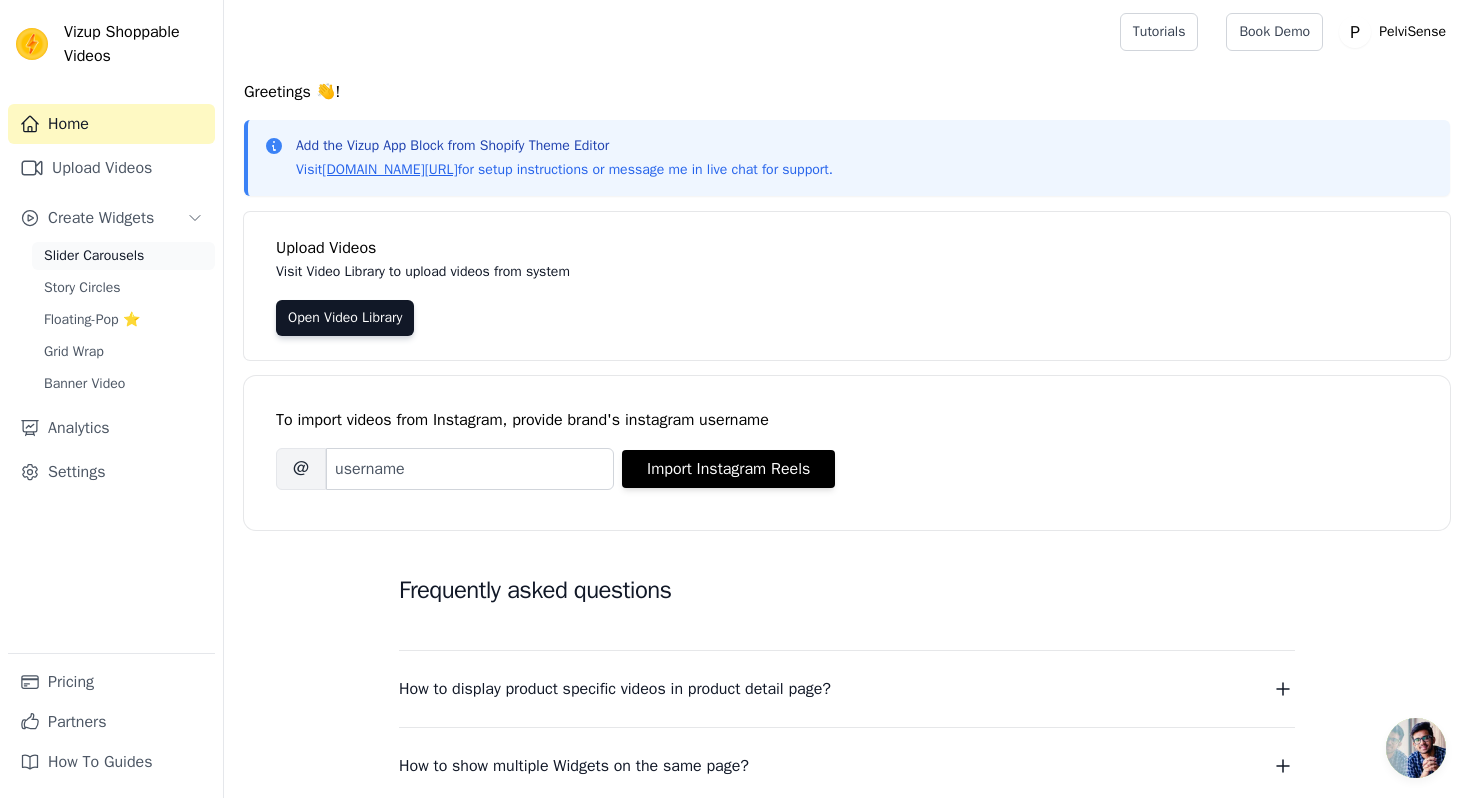 click on "Slider Carousels" at bounding box center [94, 256] 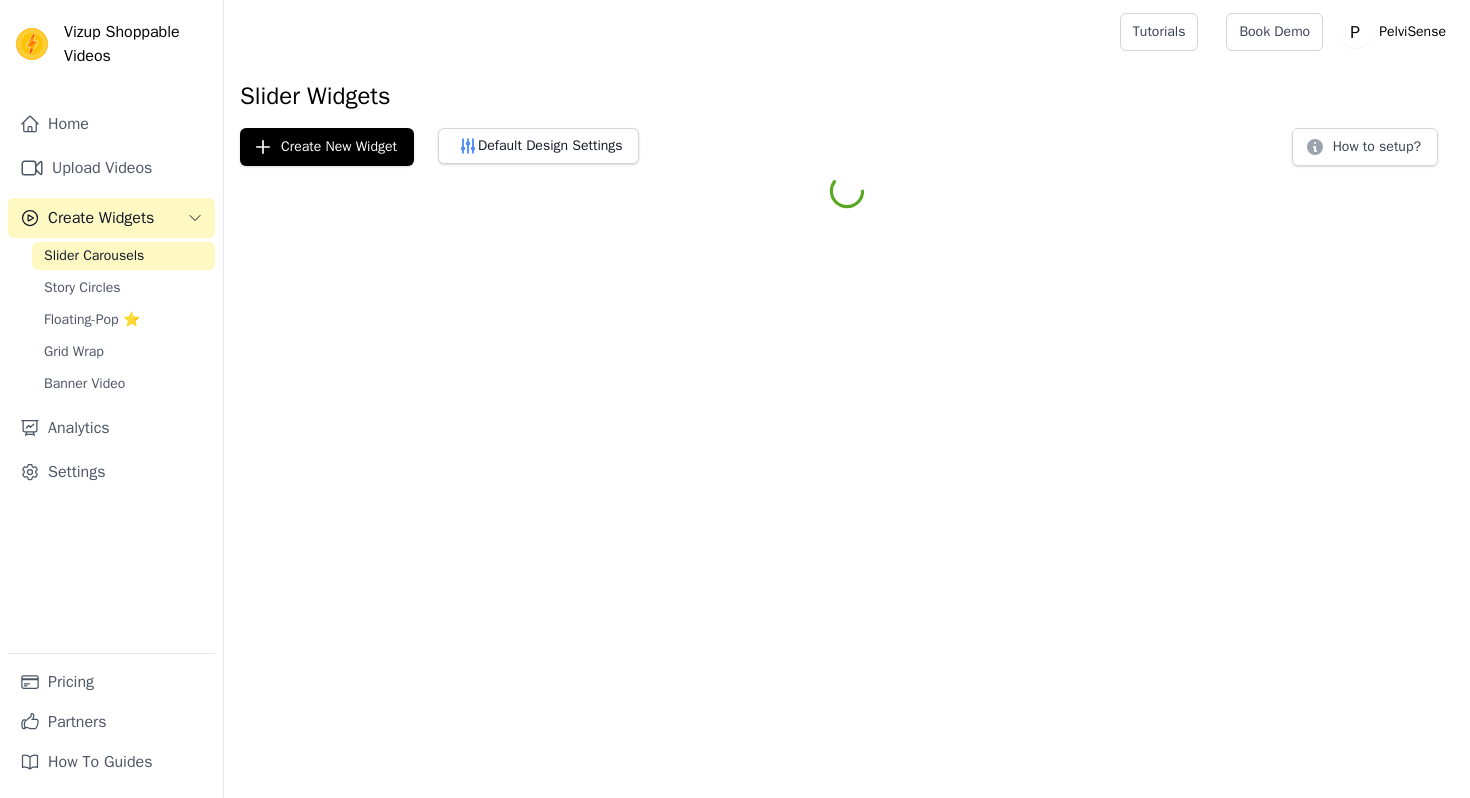 scroll, scrollTop: 0, scrollLeft: 0, axis: both 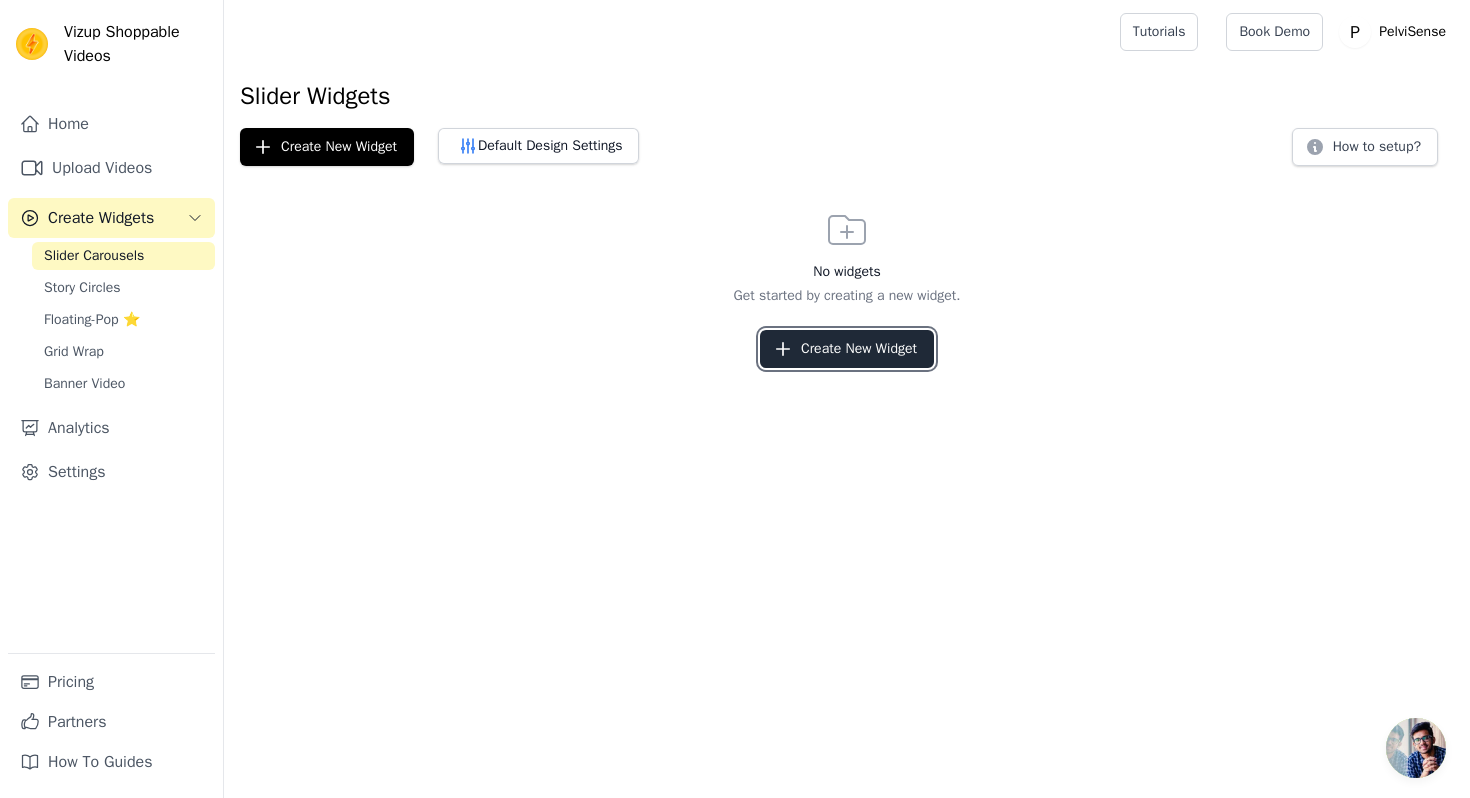 click on "Create New Widget" at bounding box center [847, 349] 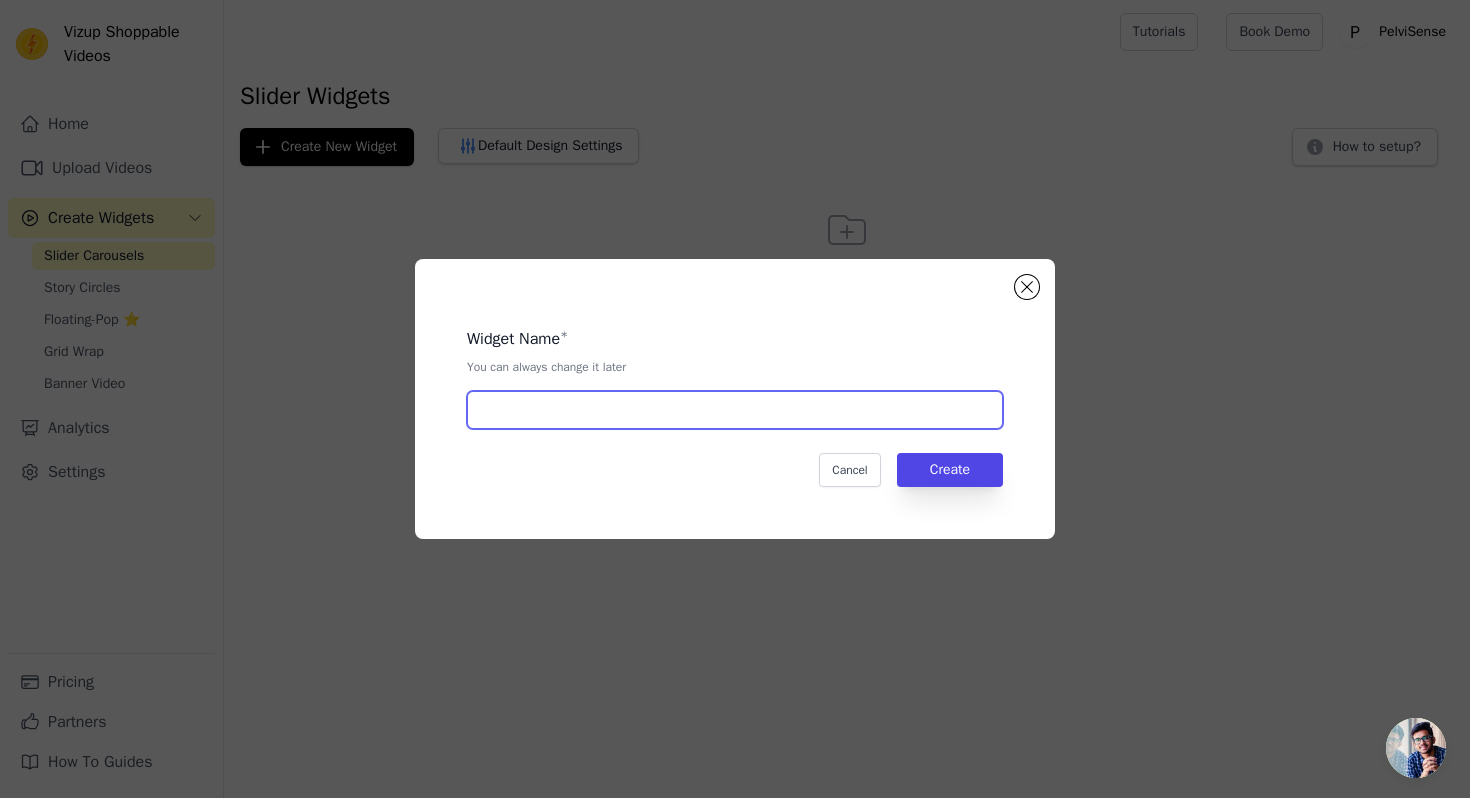click at bounding box center (735, 410) 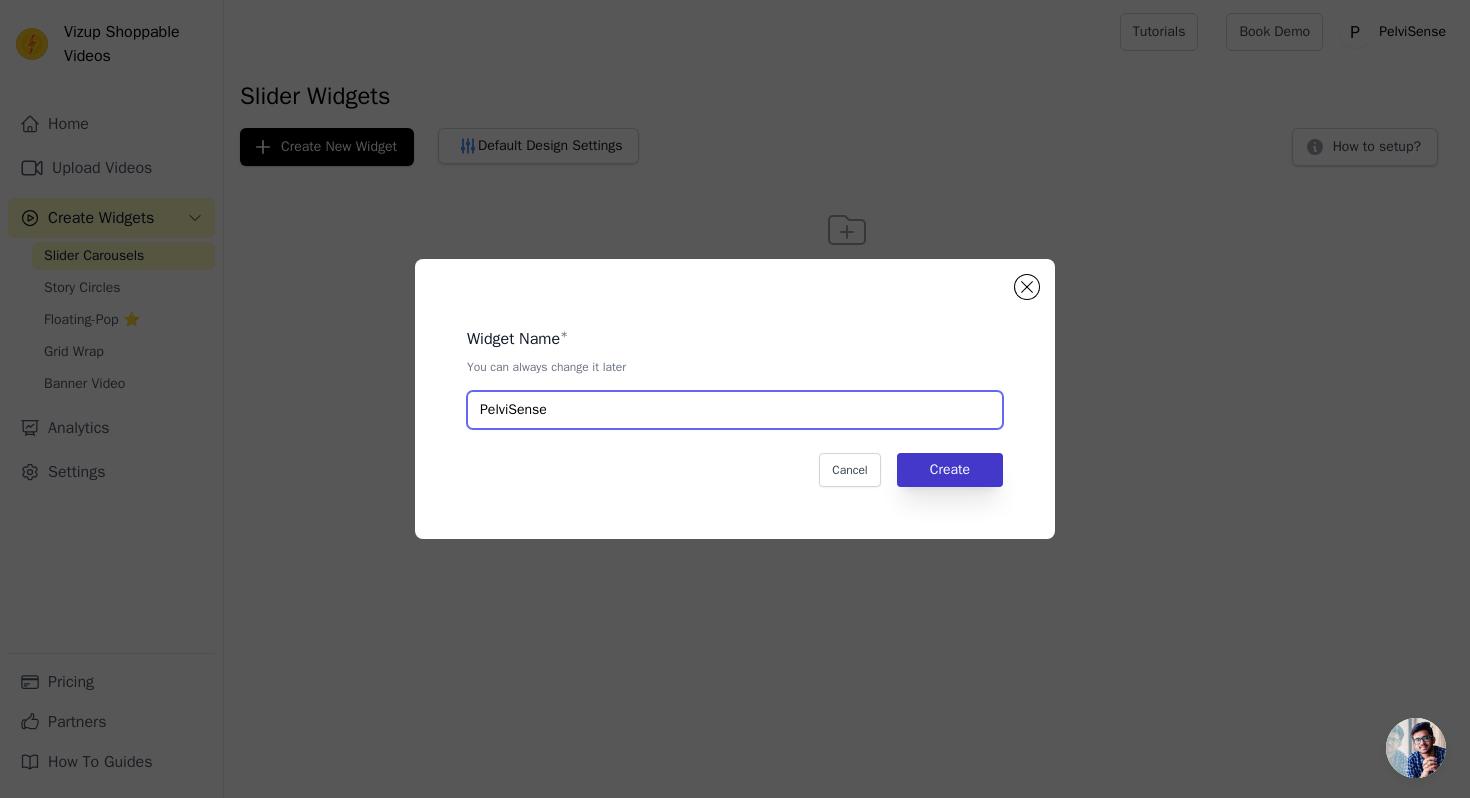 type on "PelviSense" 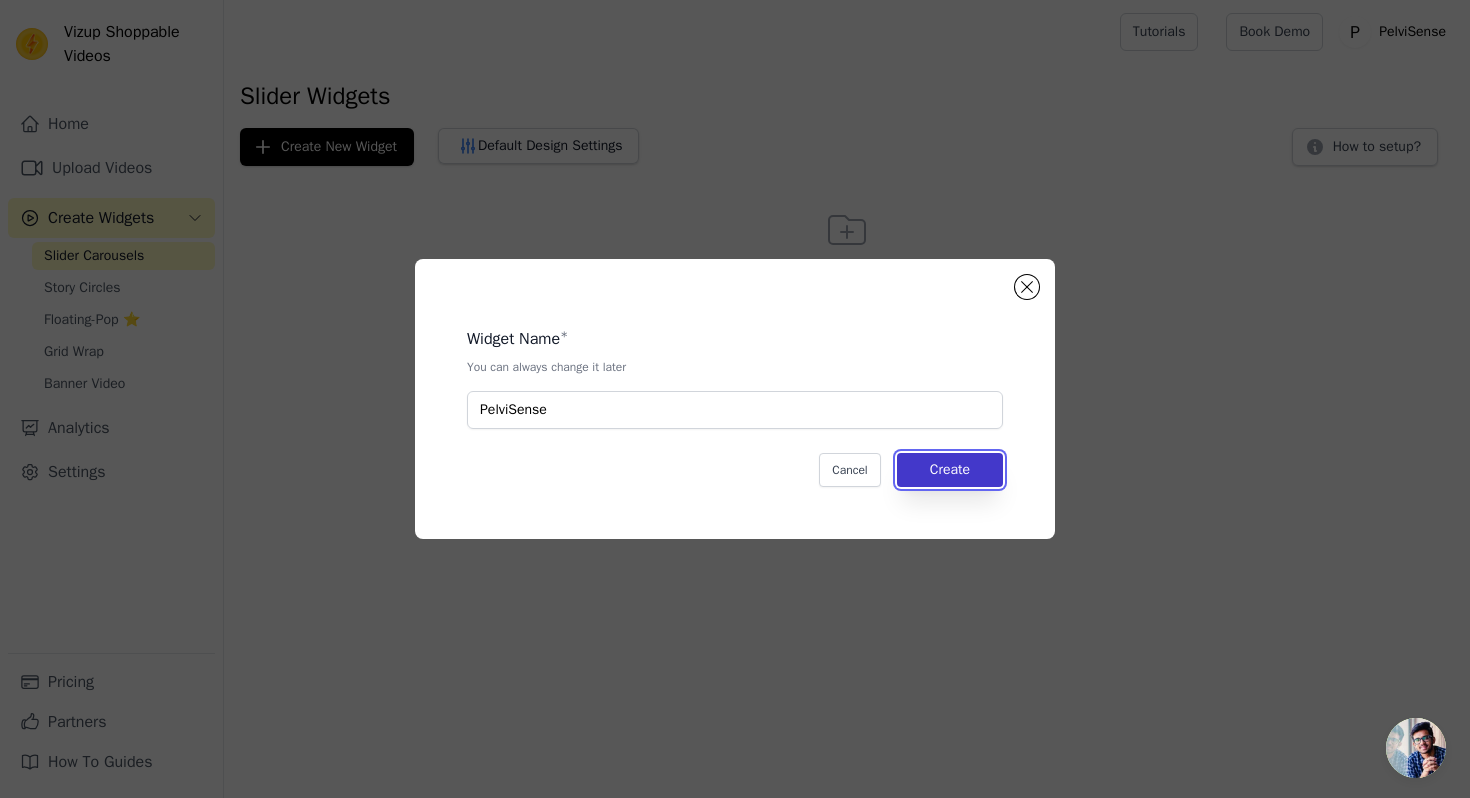 click on "Create" at bounding box center [950, 470] 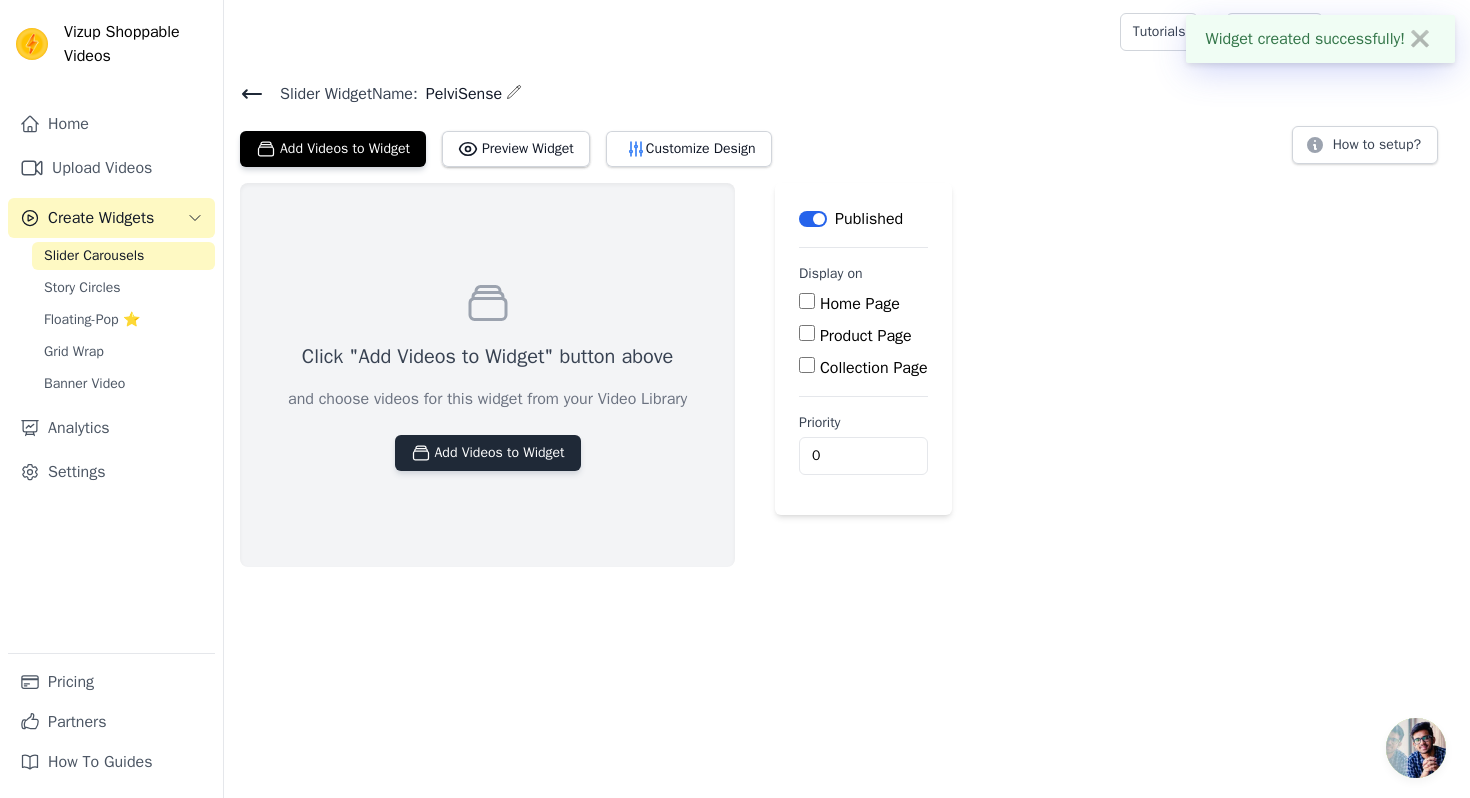 click on "Add Videos to Widget" at bounding box center [488, 453] 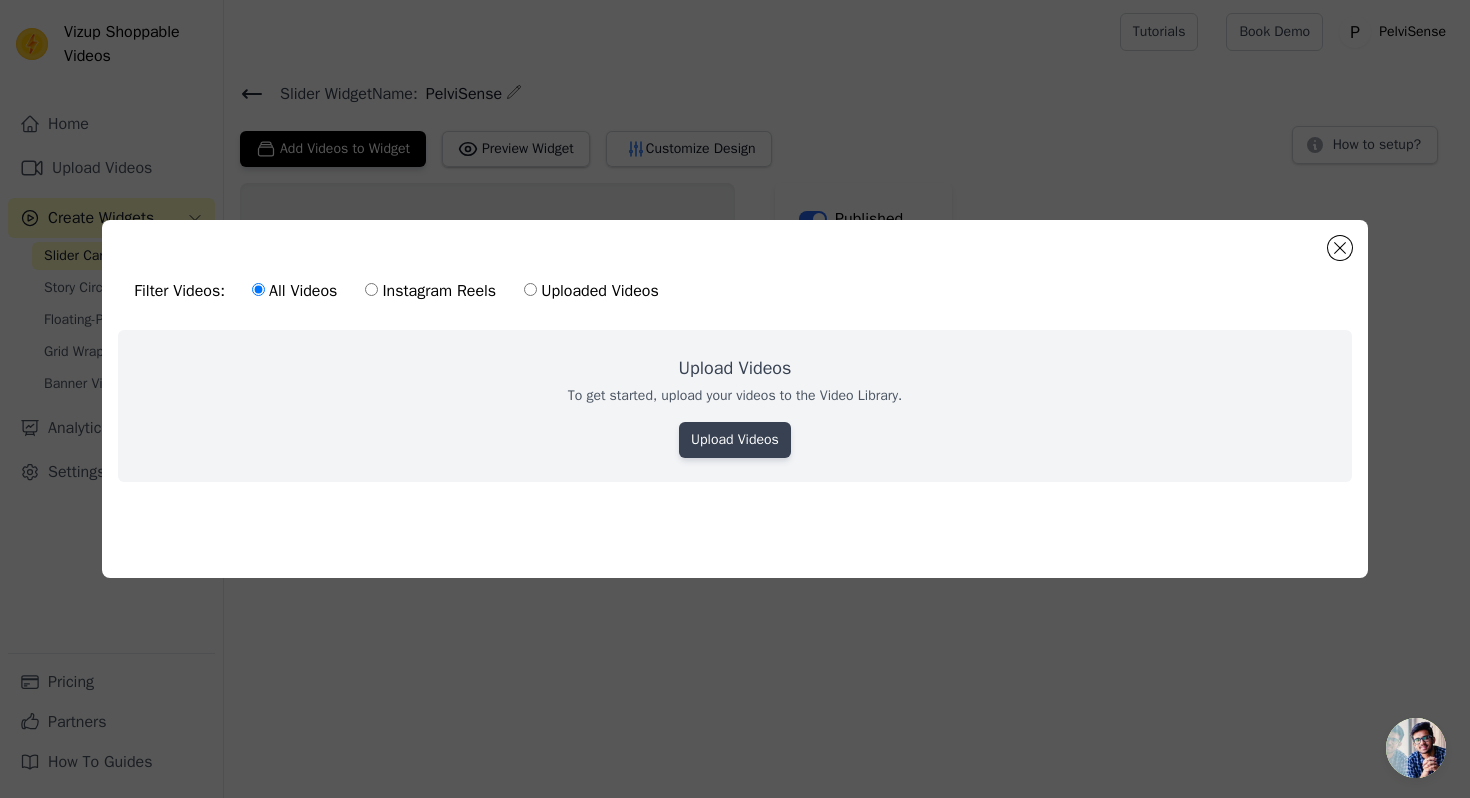 click on "Upload Videos" at bounding box center [735, 440] 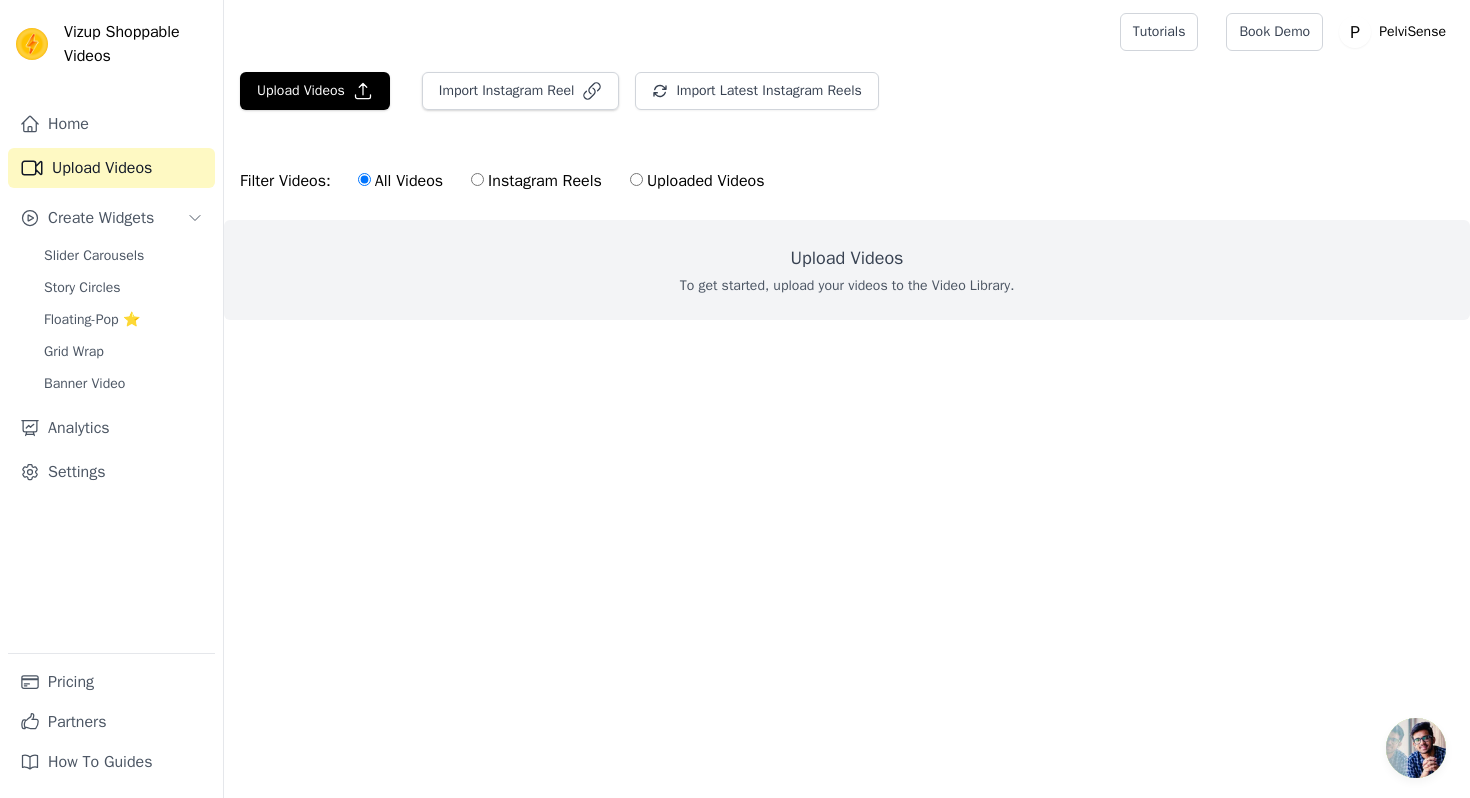 click on "Upload Videos" at bounding box center (847, 258) 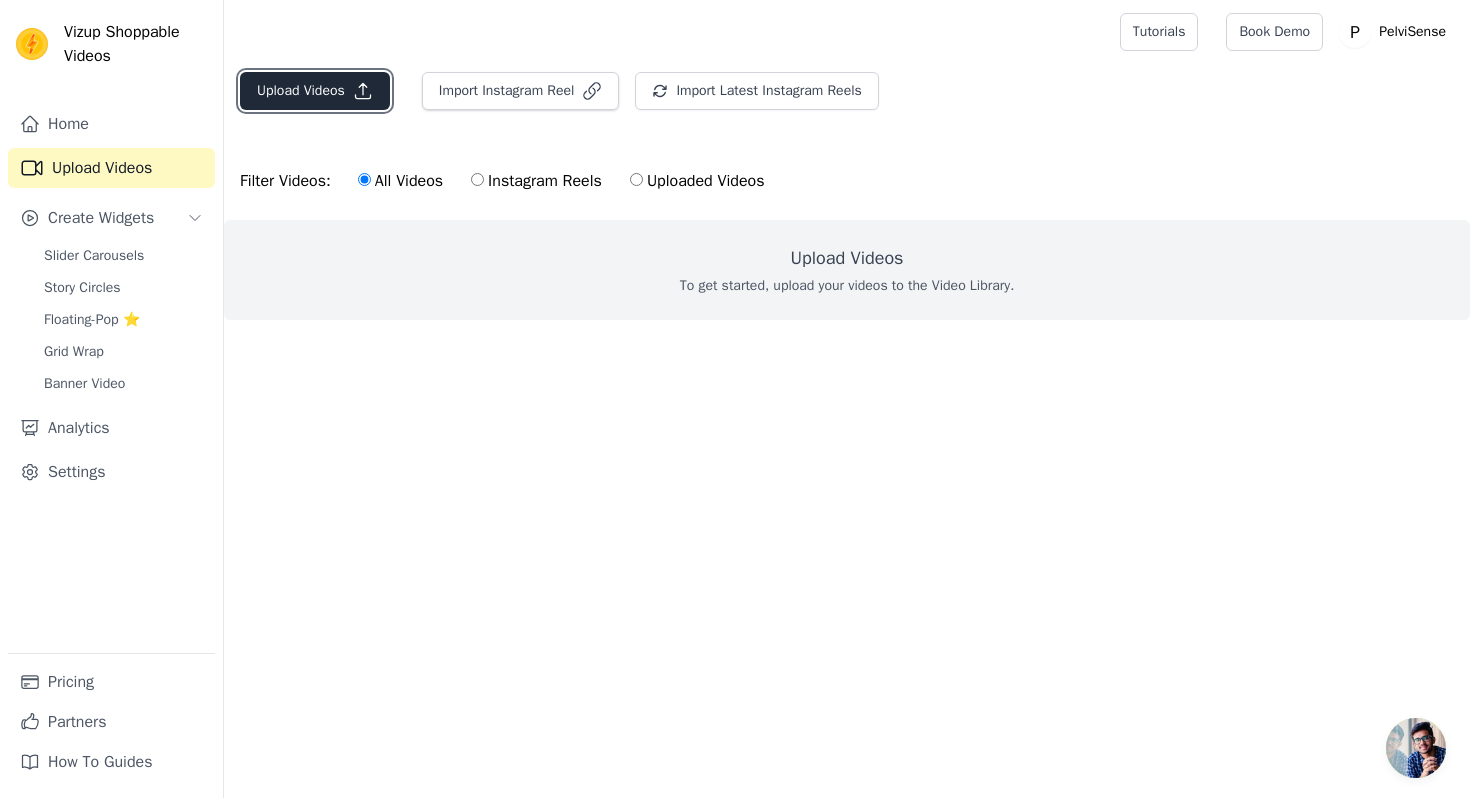 click on "Upload Videos" at bounding box center [315, 91] 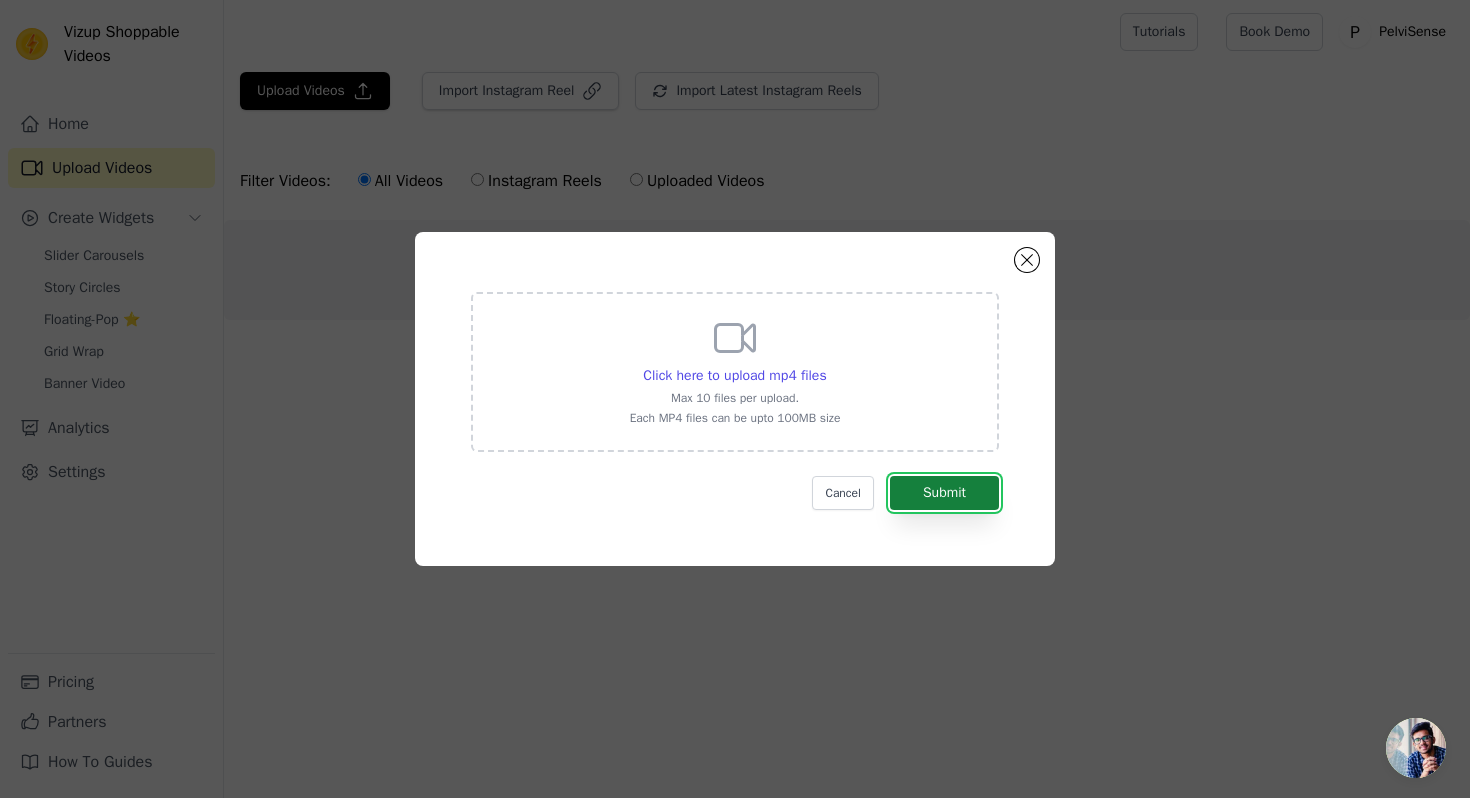click on "Submit" at bounding box center (944, 493) 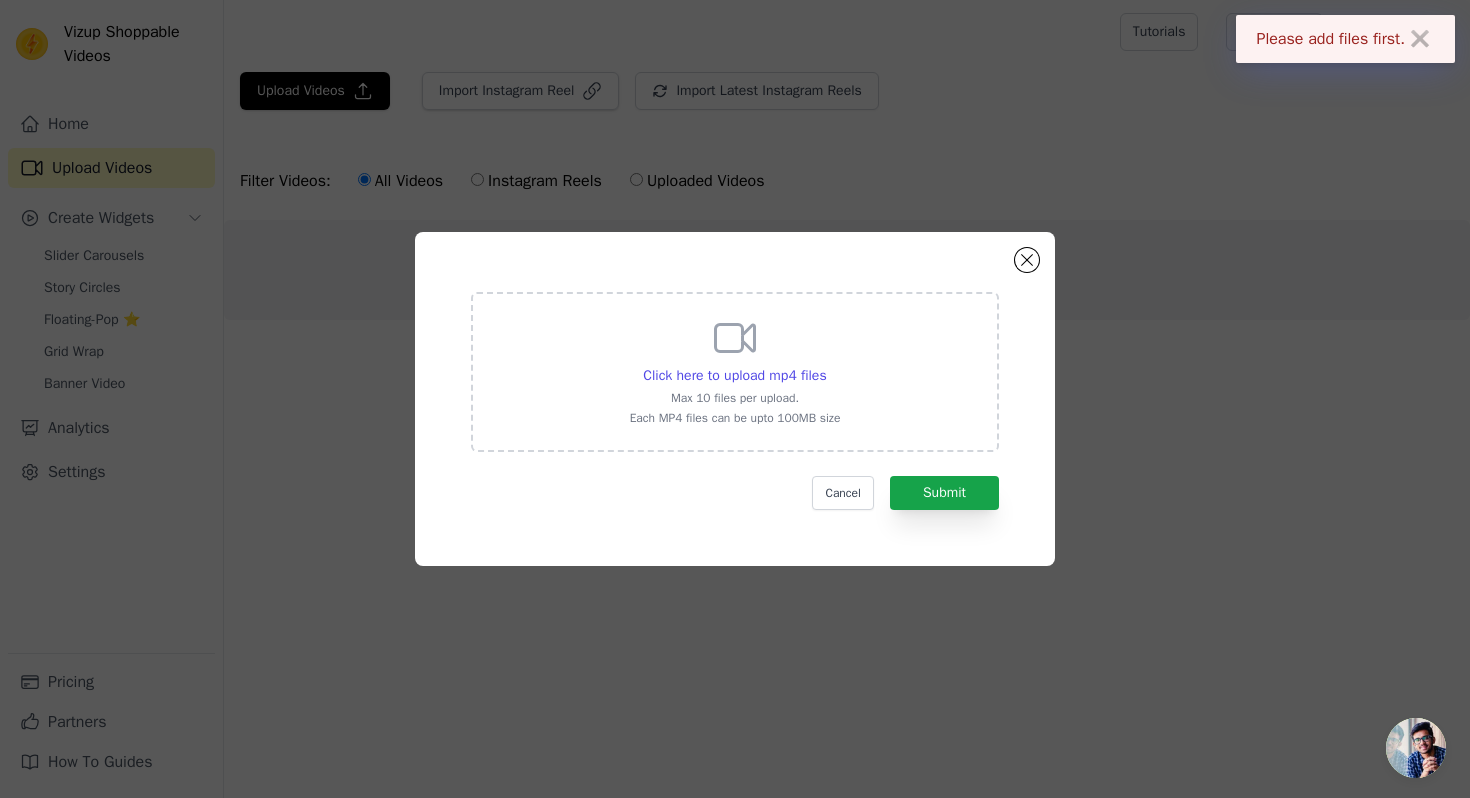 click on "Max 10 files per upload." at bounding box center [735, 398] 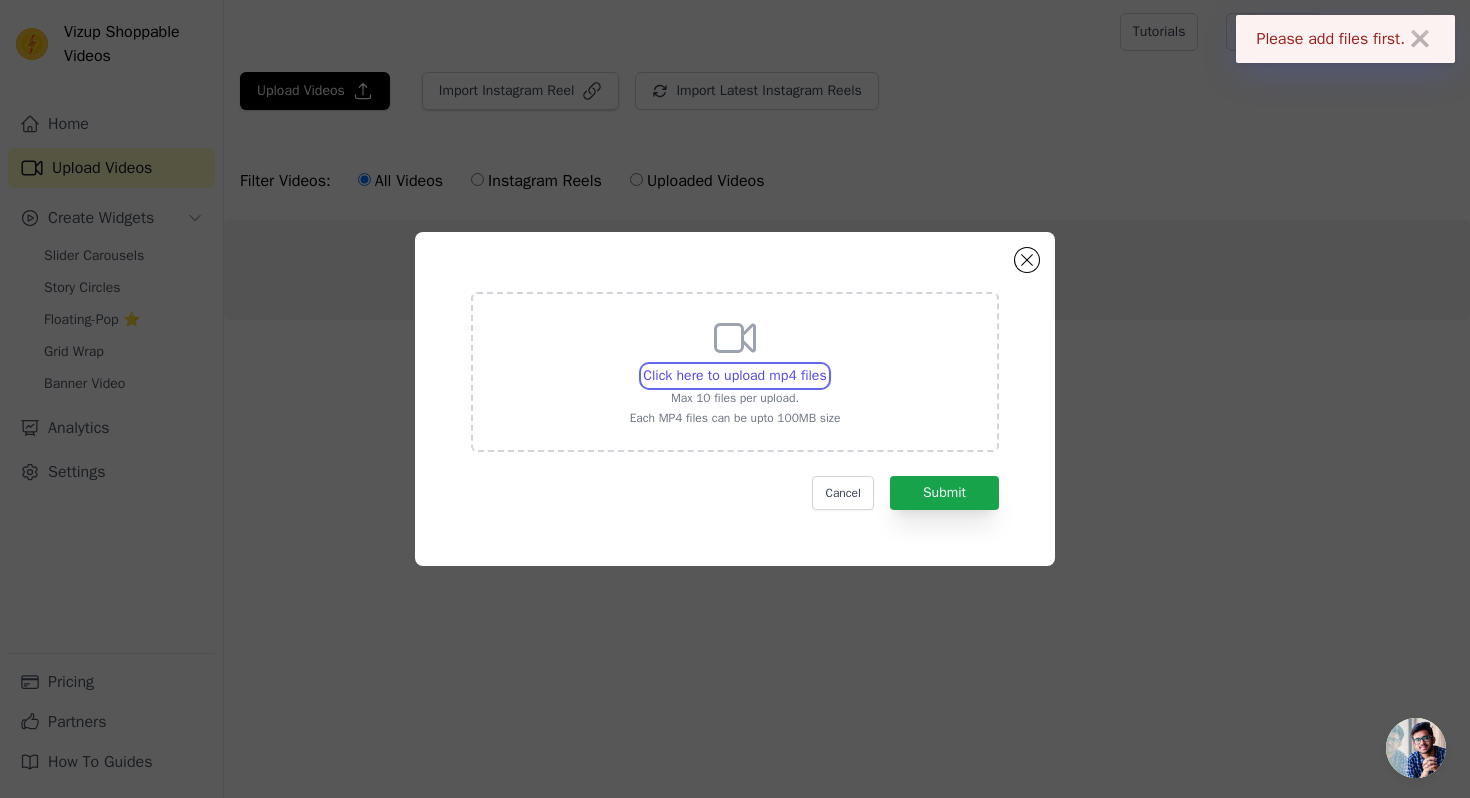 click on "Click here to upload mp4 files     Max 10 files per upload.   Each MP4 files can be upto 100MB size" at bounding box center [826, 365] 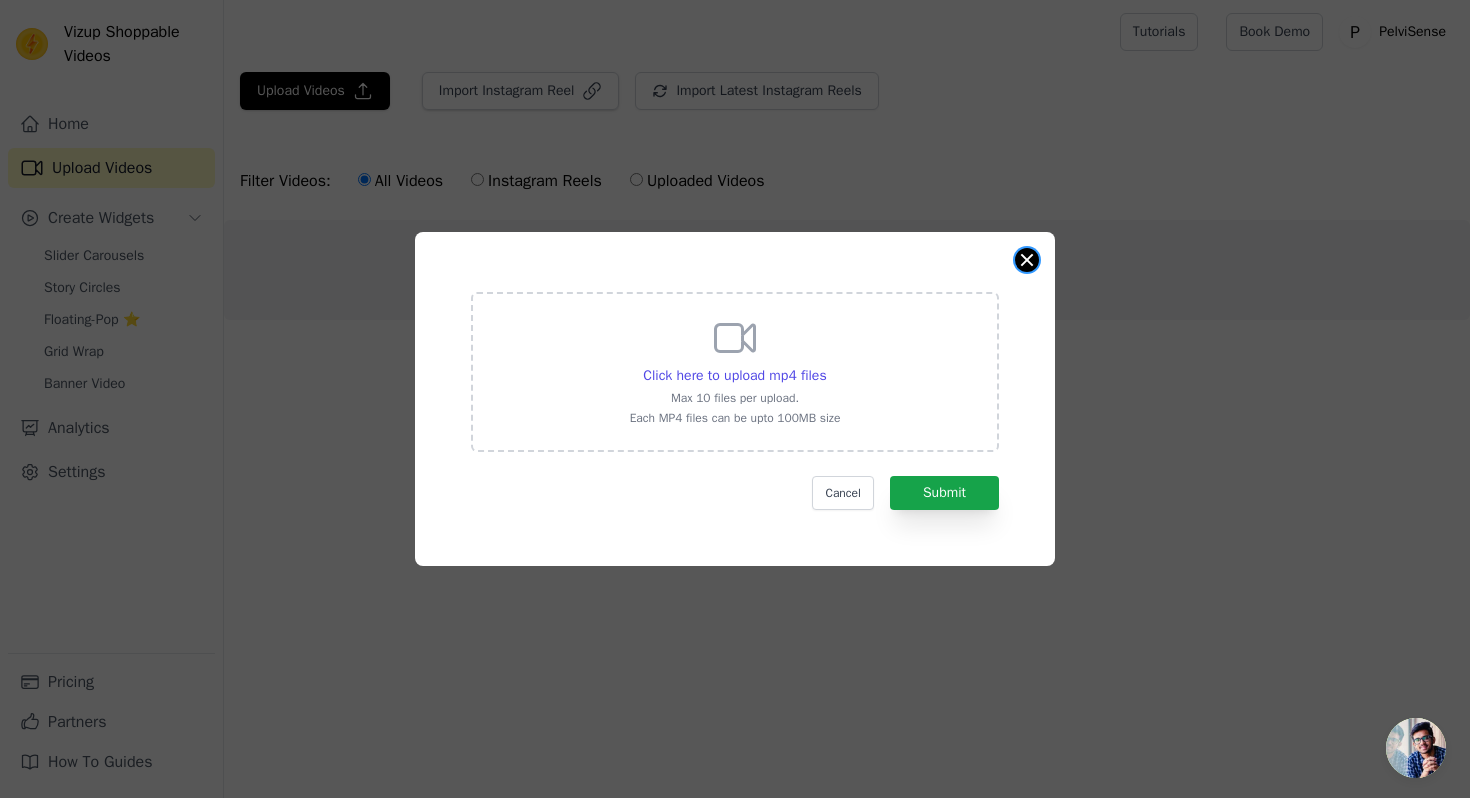 click at bounding box center [1027, 260] 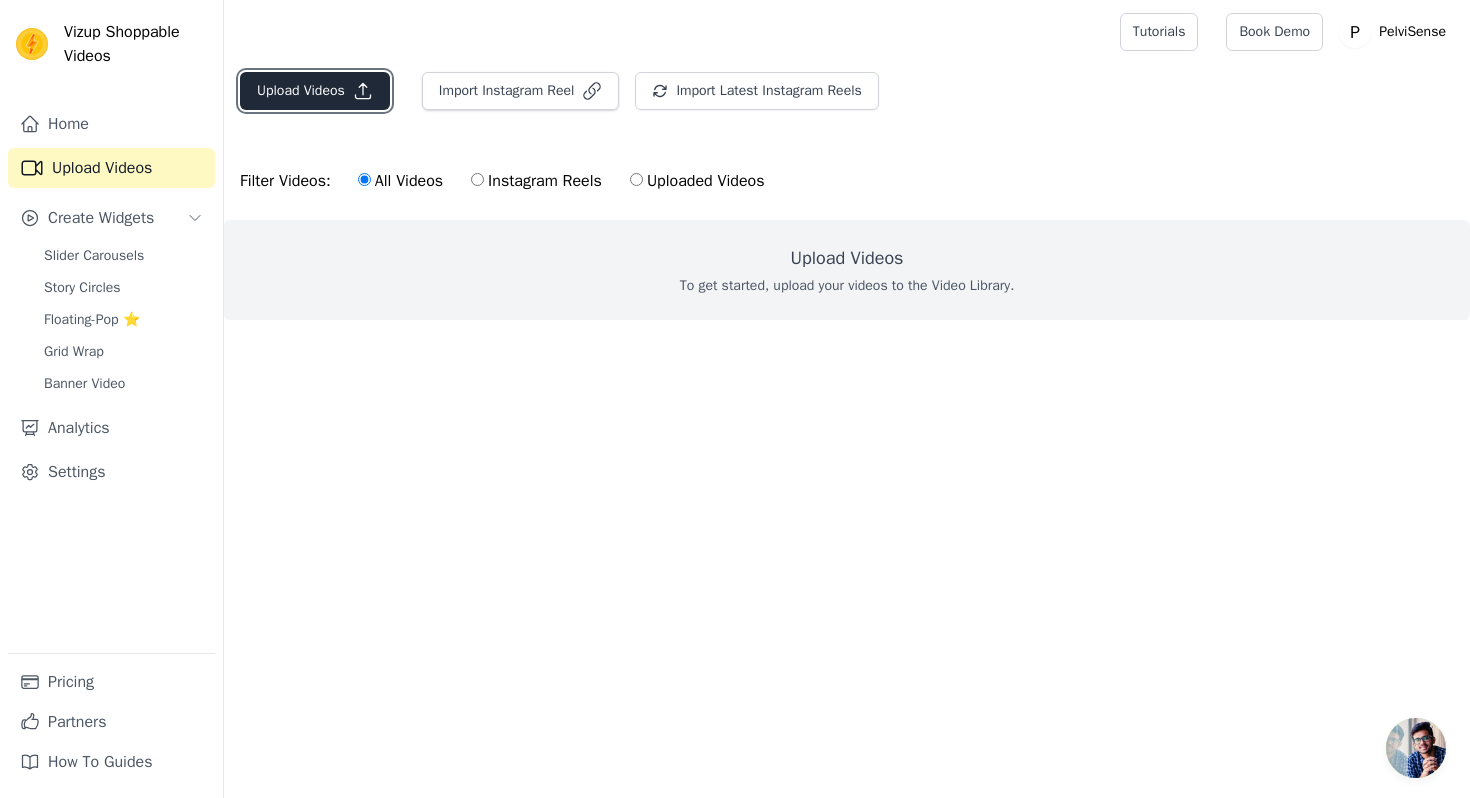 click on "Upload Videos" at bounding box center (315, 91) 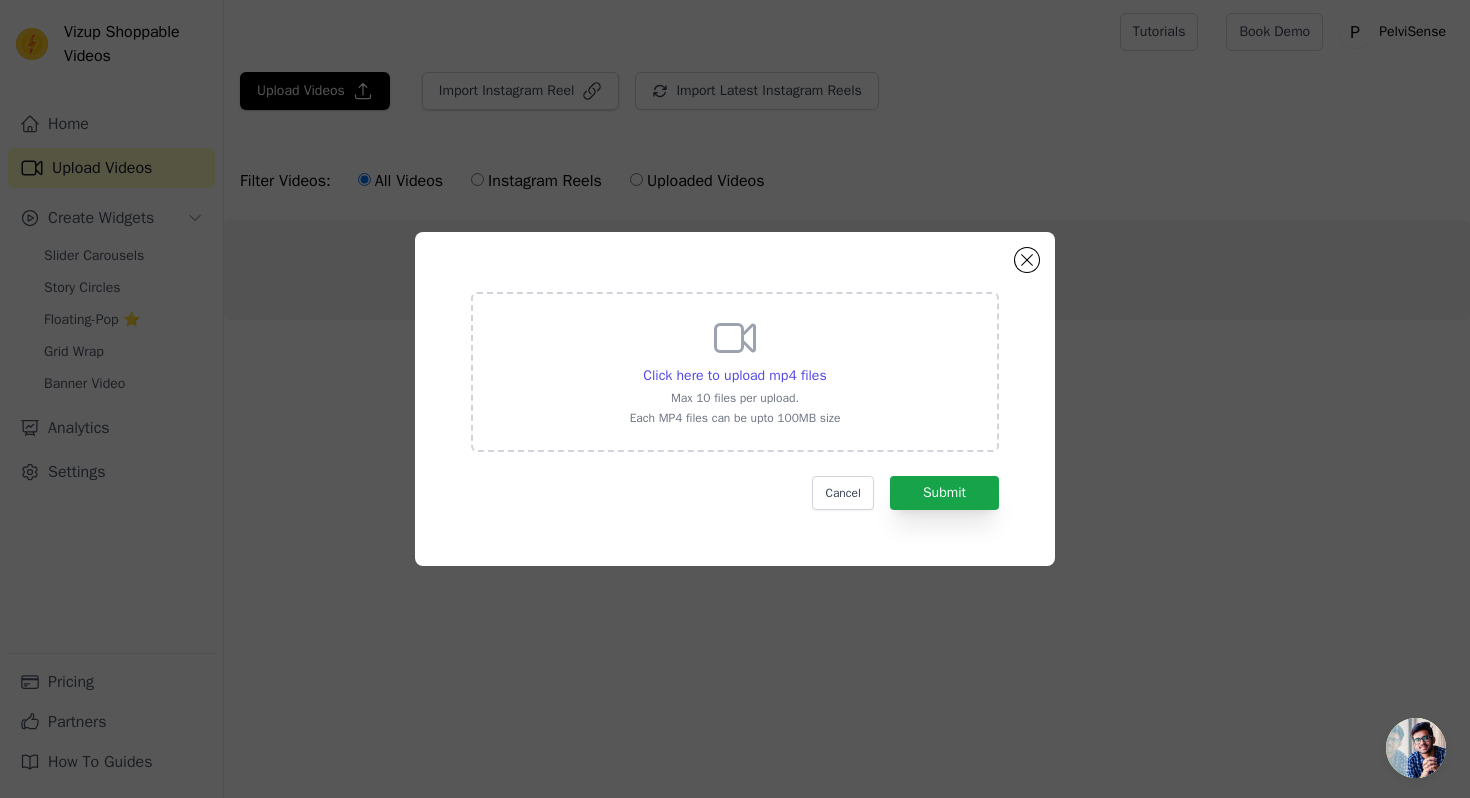 click on "Click here to upload mp4 files     Max 10 files per upload.   Each MP4 files can be upto 100MB size" at bounding box center [735, 370] 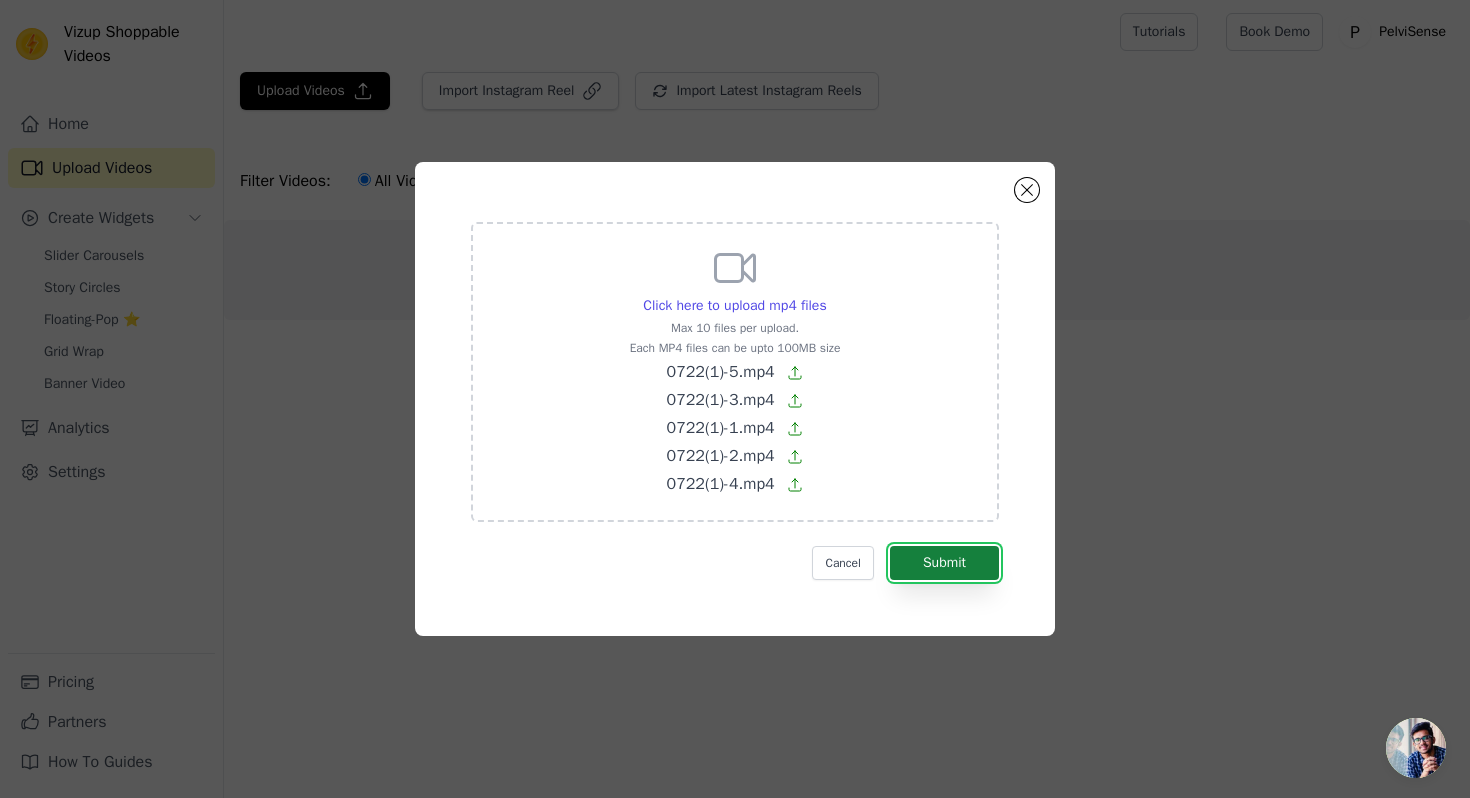 click on "Submit" at bounding box center [944, 563] 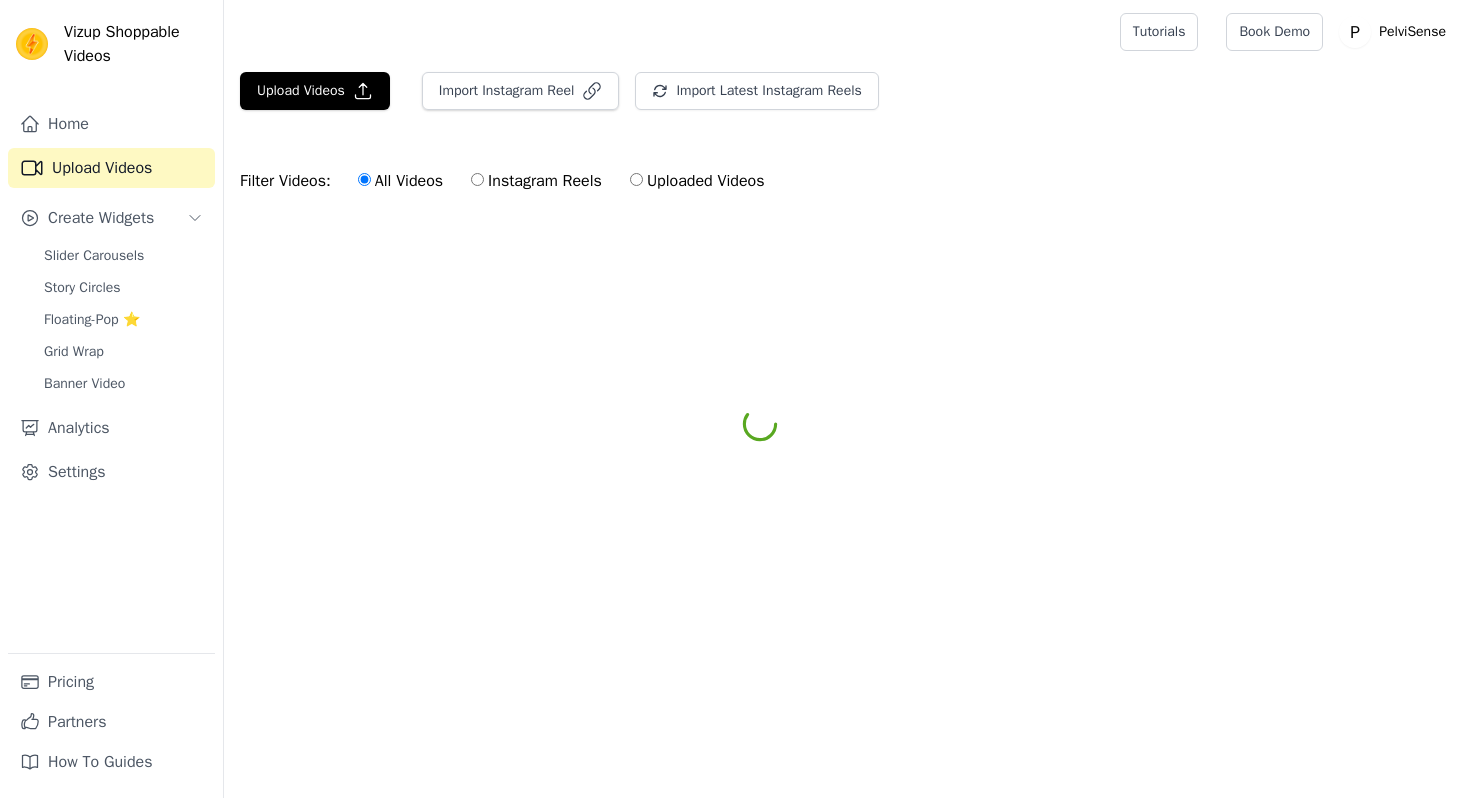 scroll, scrollTop: 0, scrollLeft: 0, axis: both 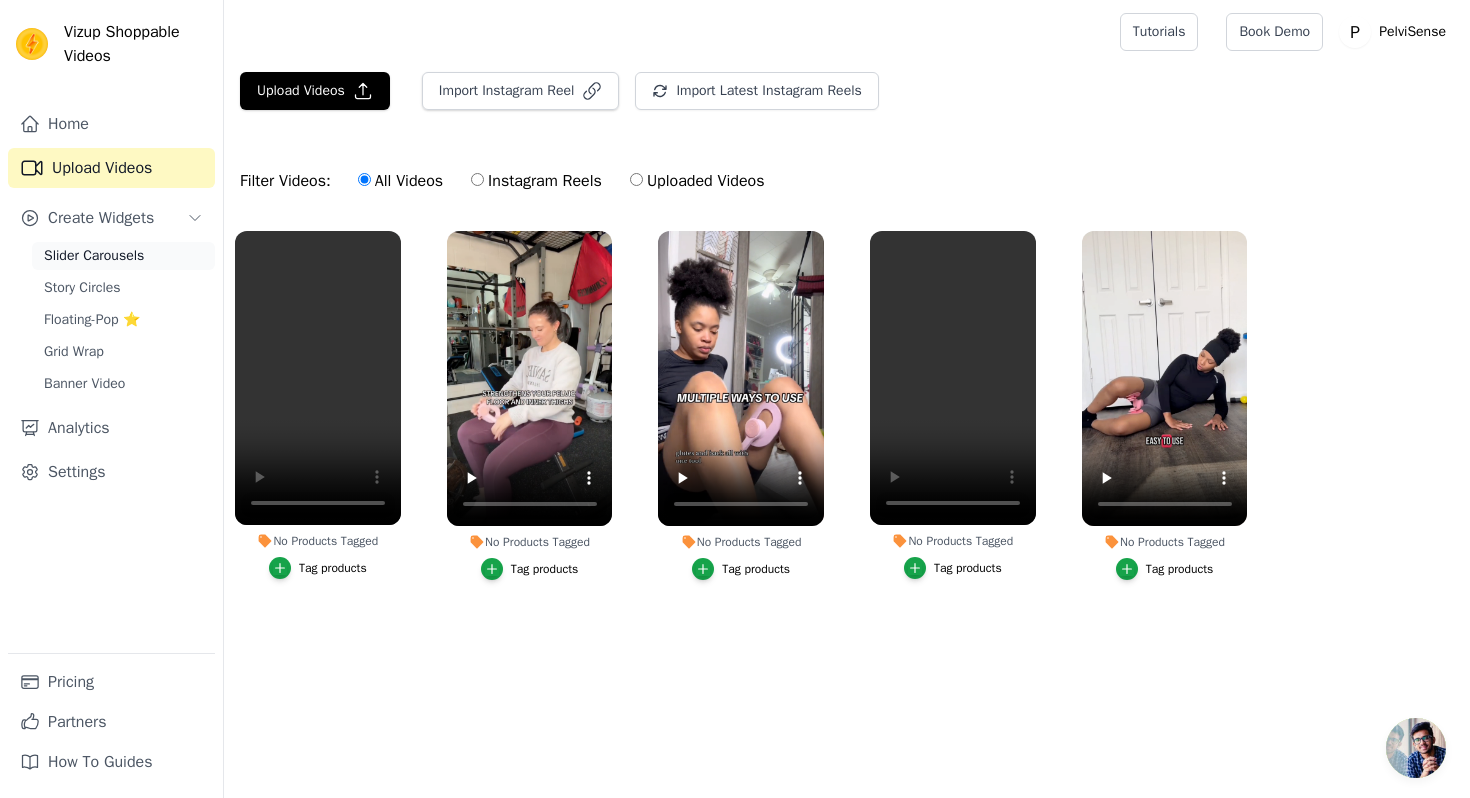 click on "Slider Carousels" at bounding box center [94, 256] 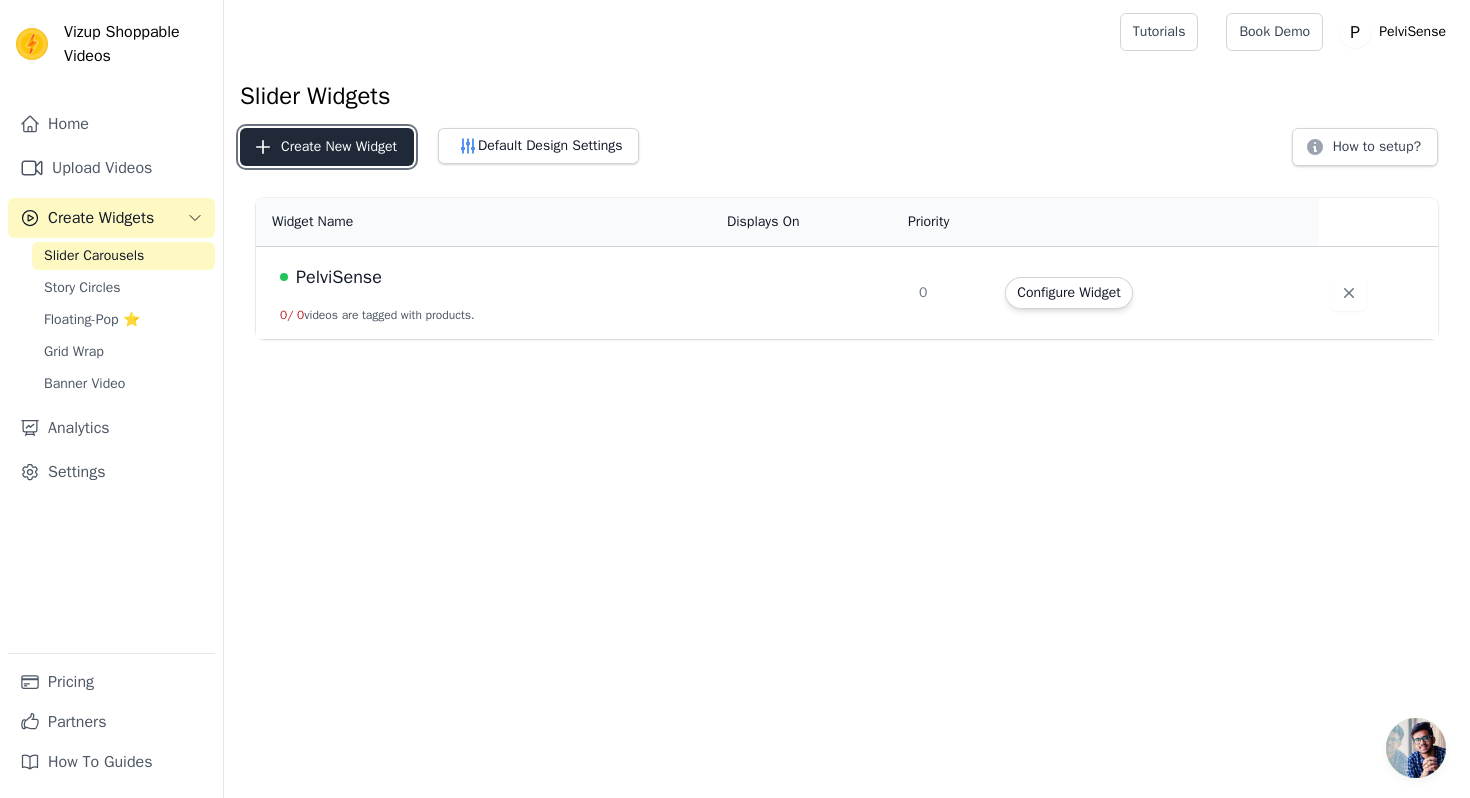 click on "Create New Widget" at bounding box center [327, 147] 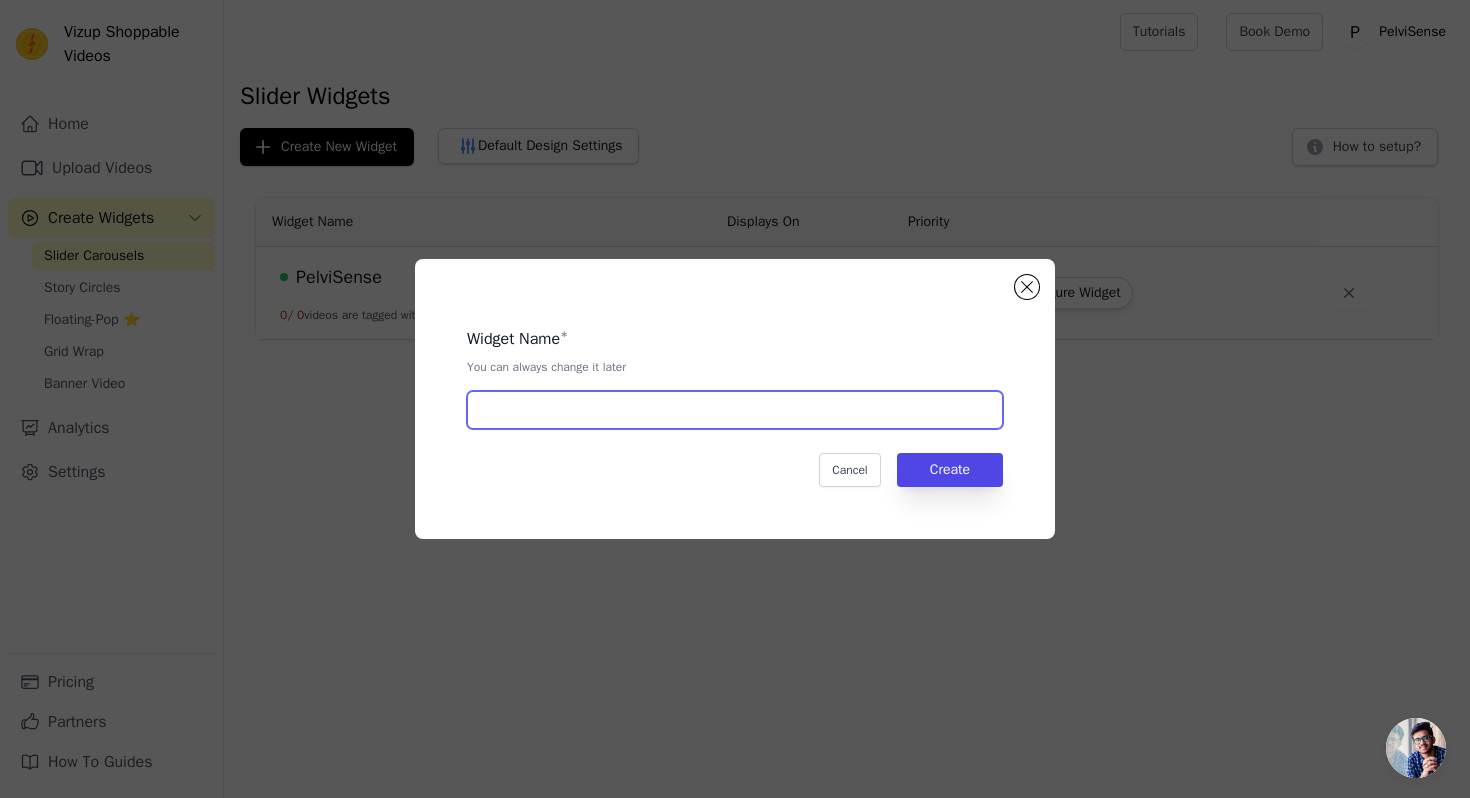 click at bounding box center (735, 410) 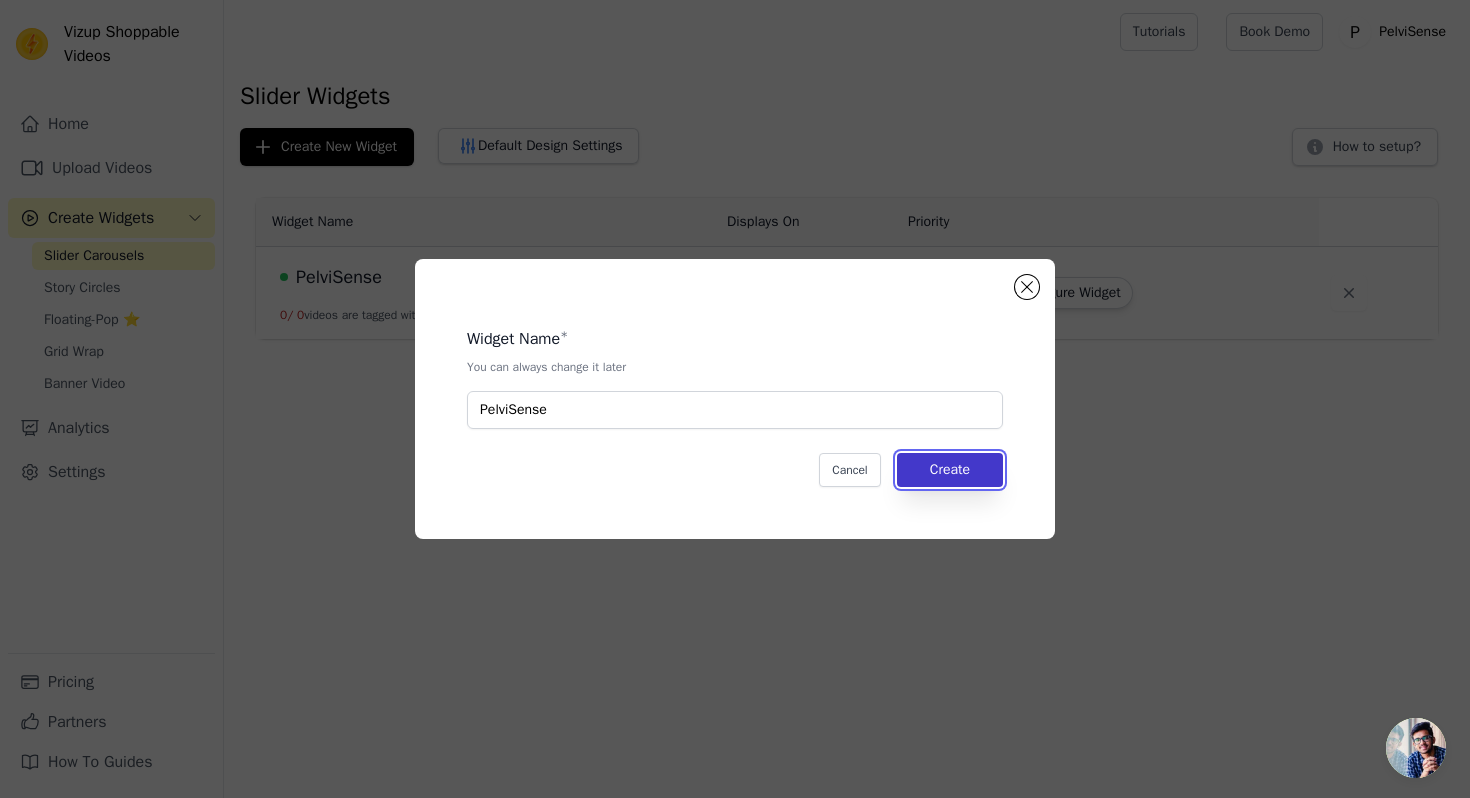 click on "Create" at bounding box center (950, 470) 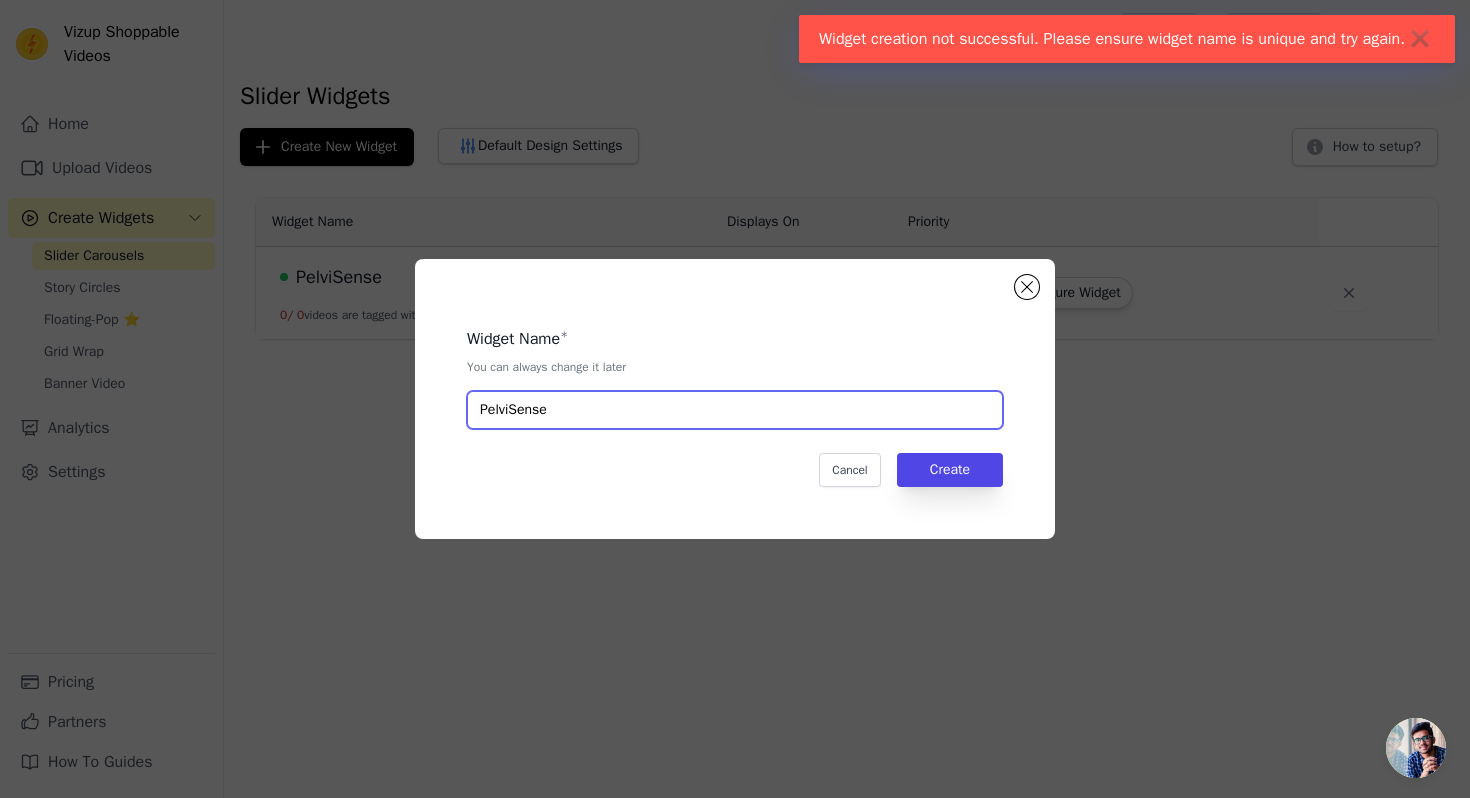 click on "PelviSense" at bounding box center [735, 410] 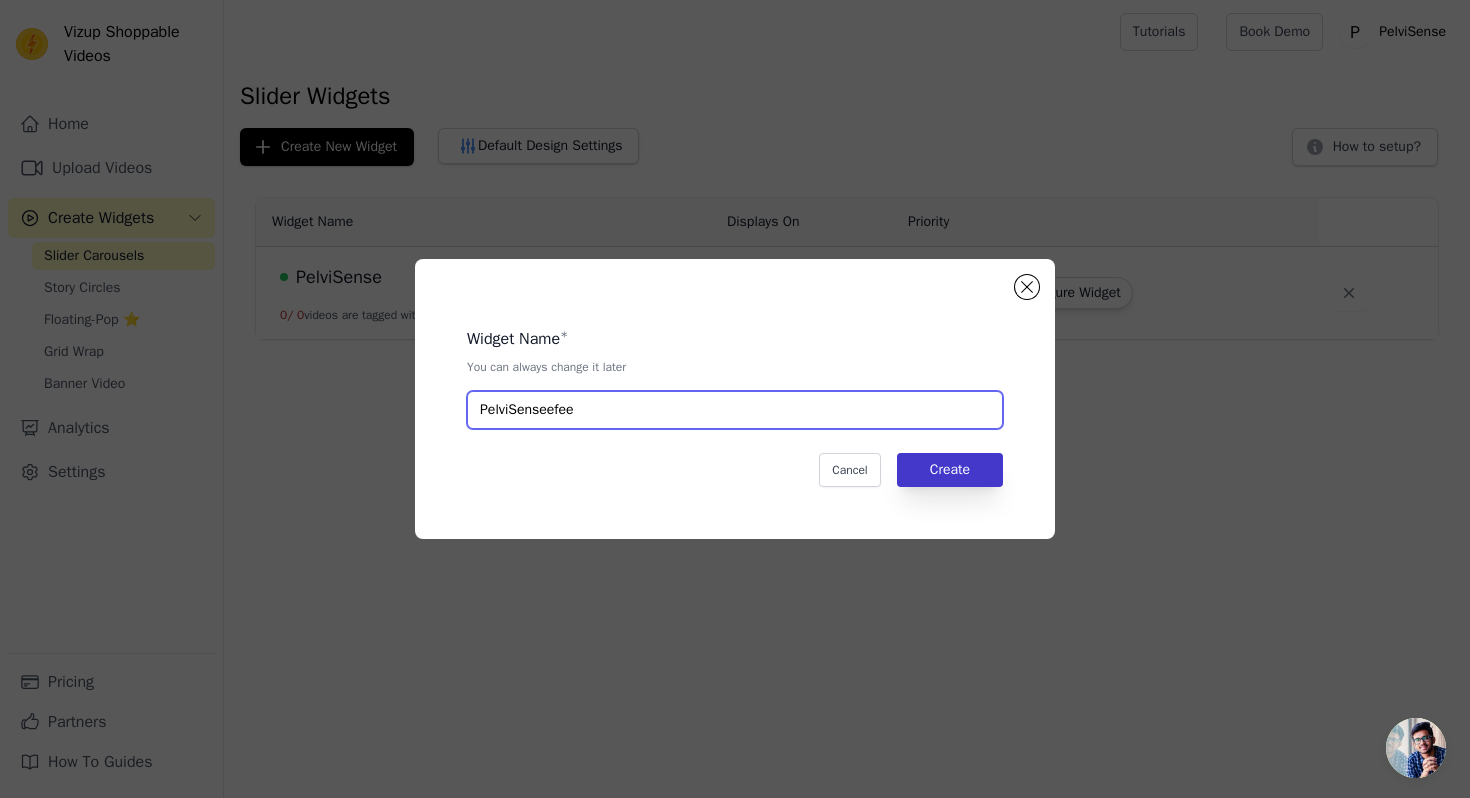type on "PelviSenseefee" 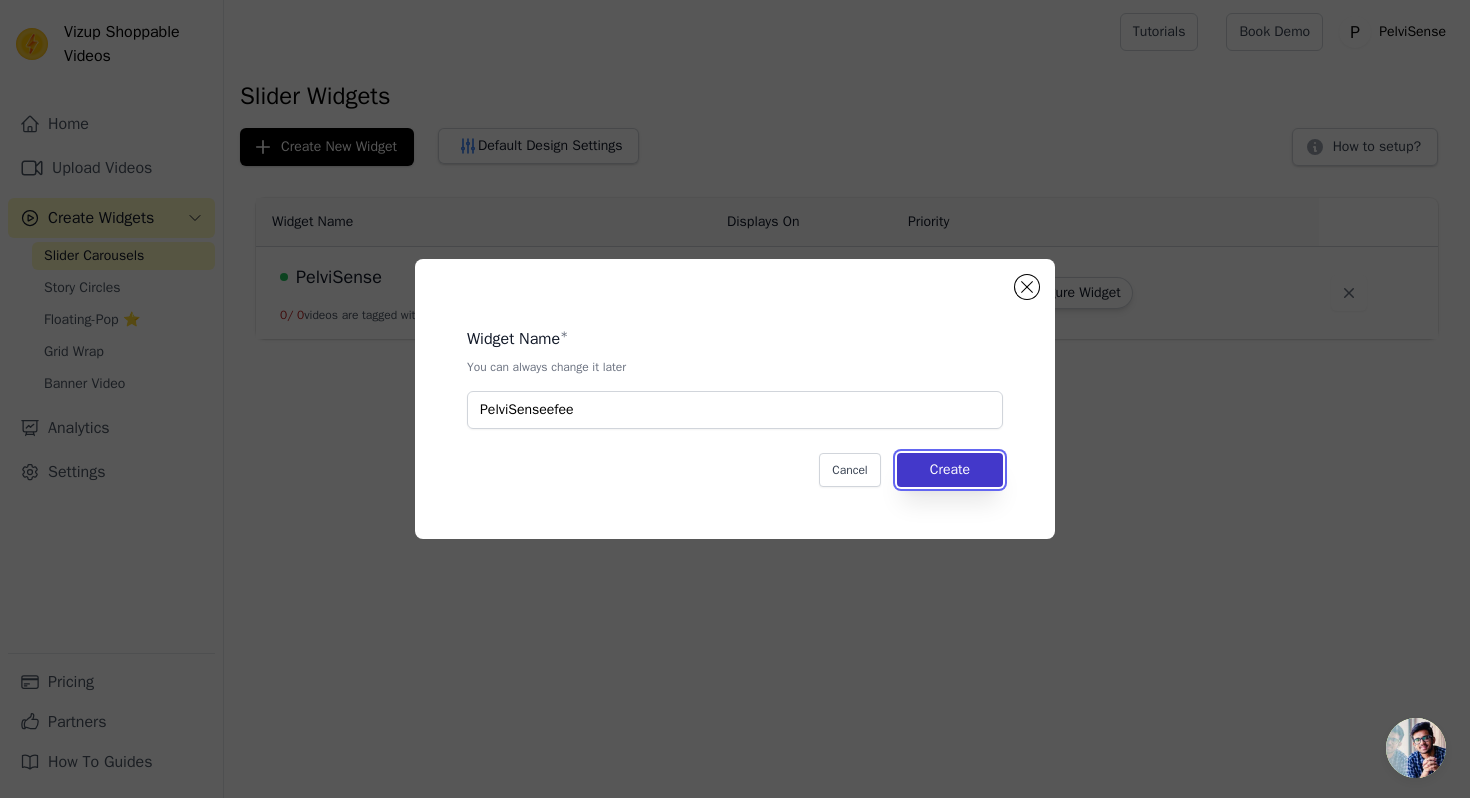 click on "Create" at bounding box center [950, 470] 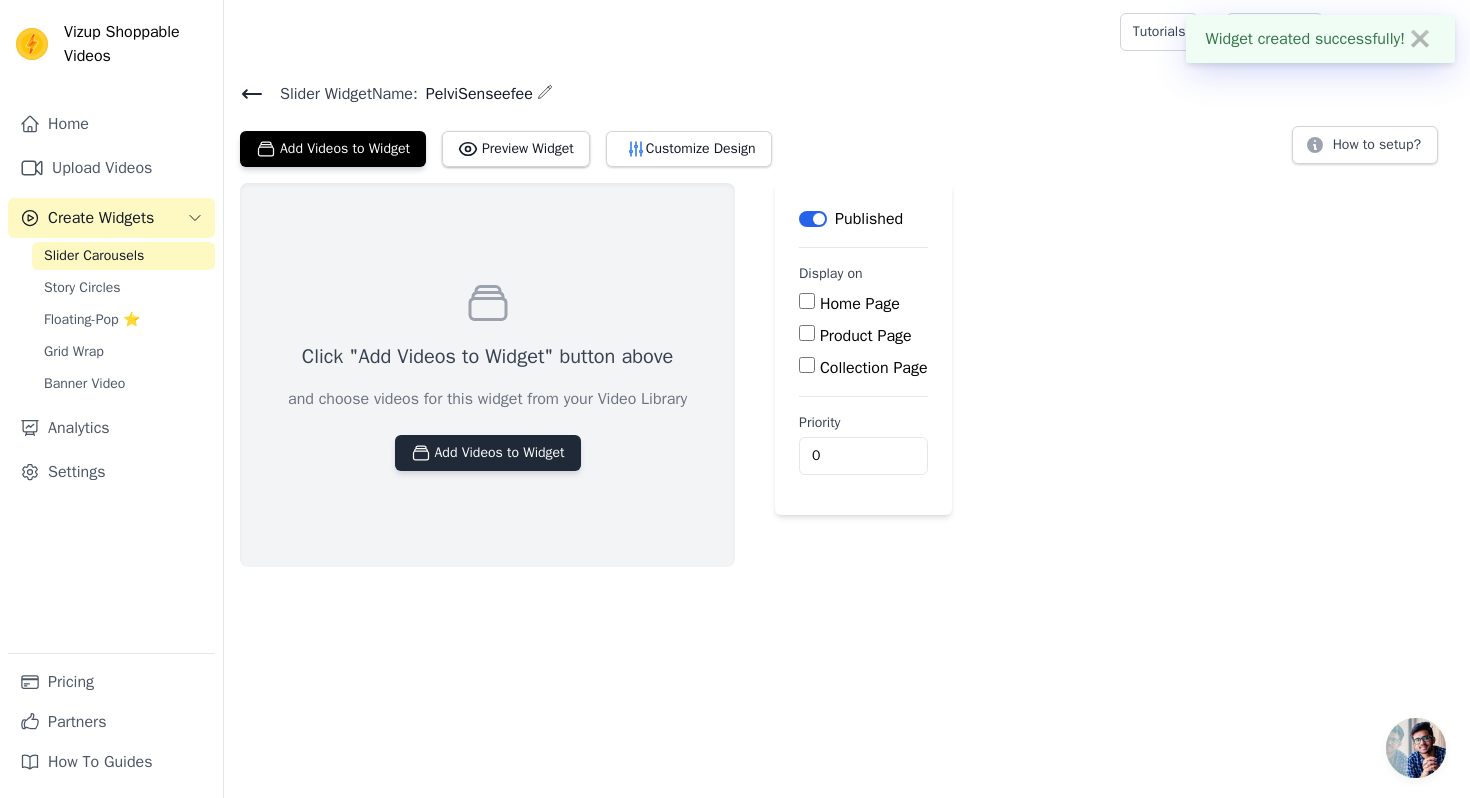 click on "Add Videos to Widget" at bounding box center [488, 453] 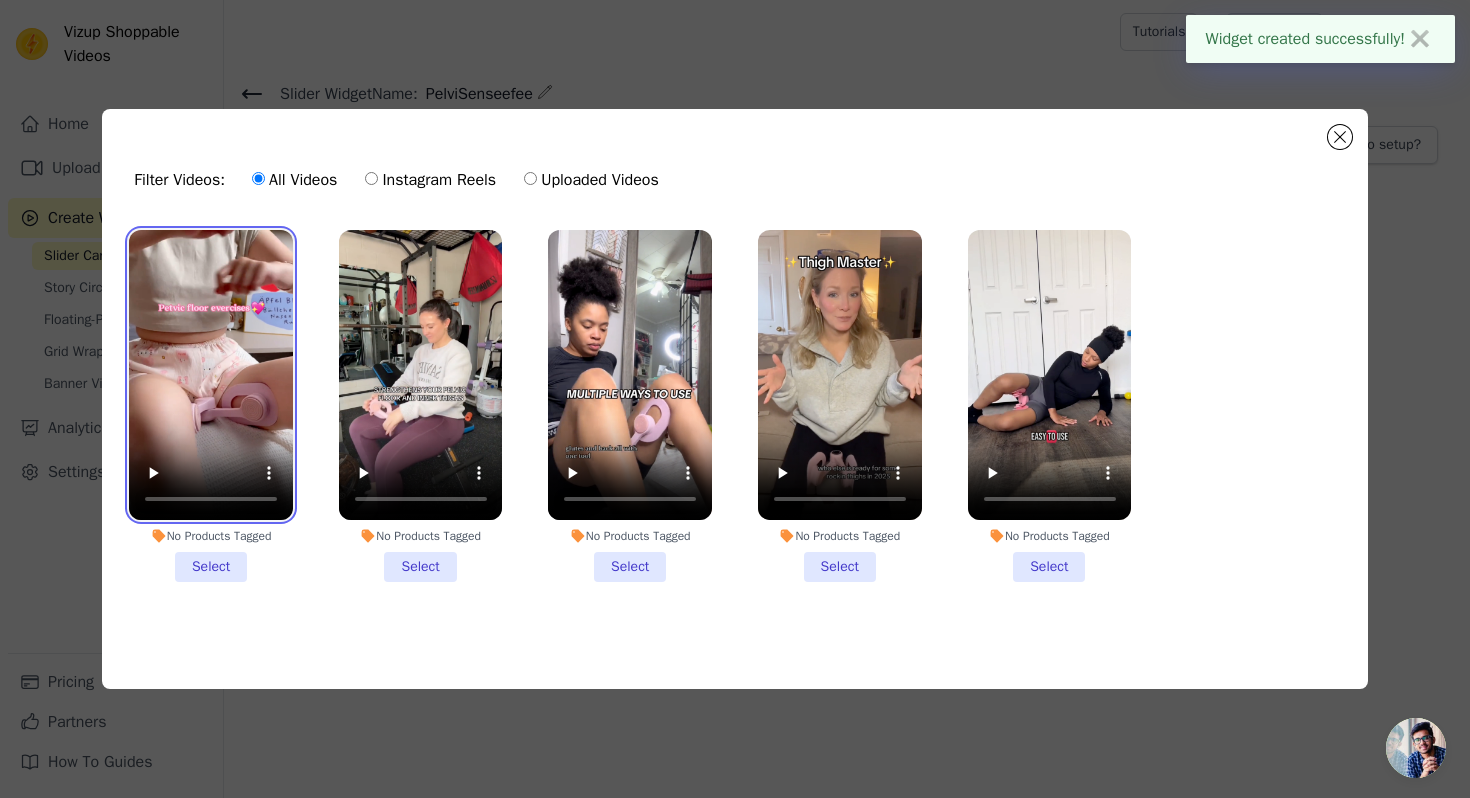 click at bounding box center [211, 375] 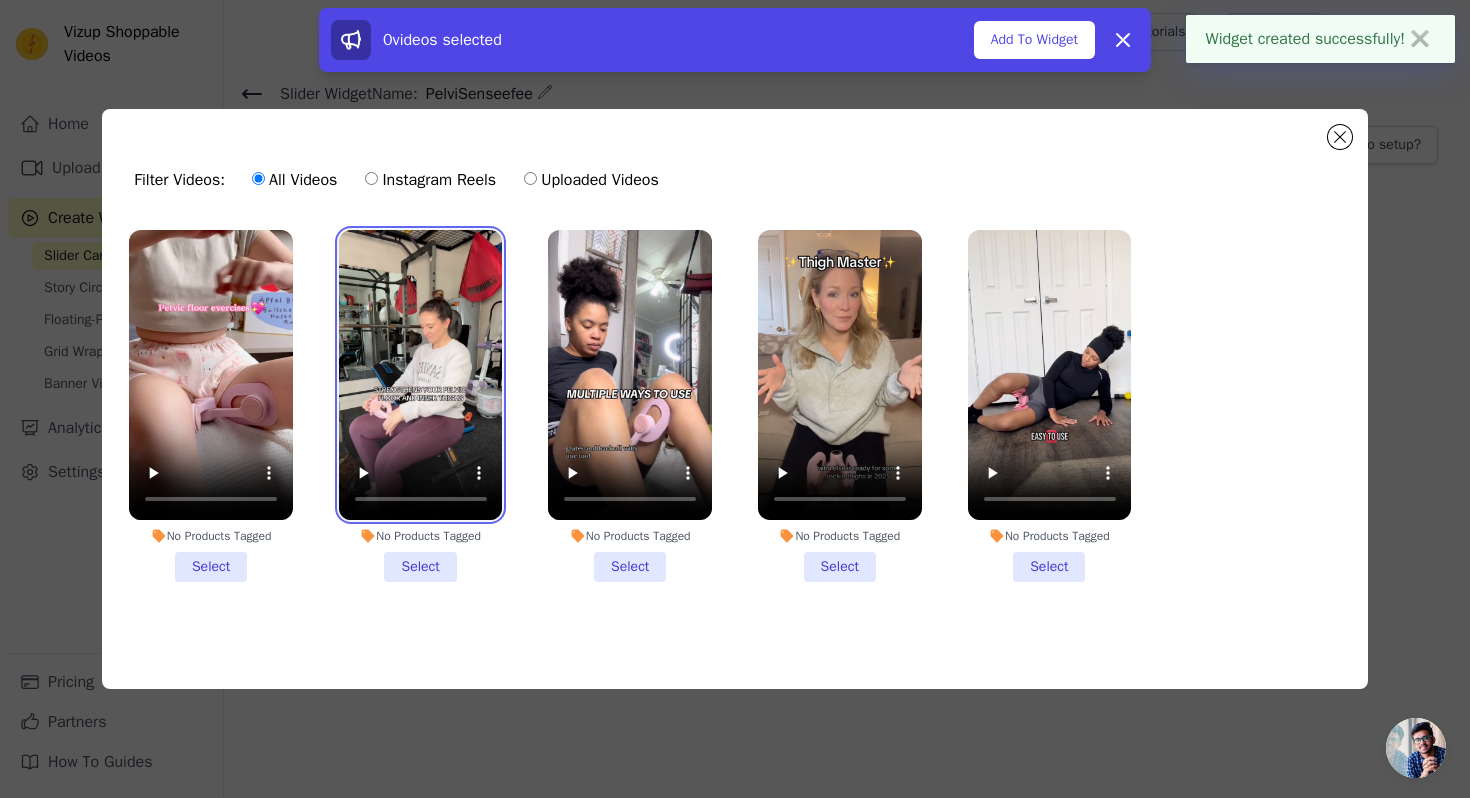 click at bounding box center [421, 375] 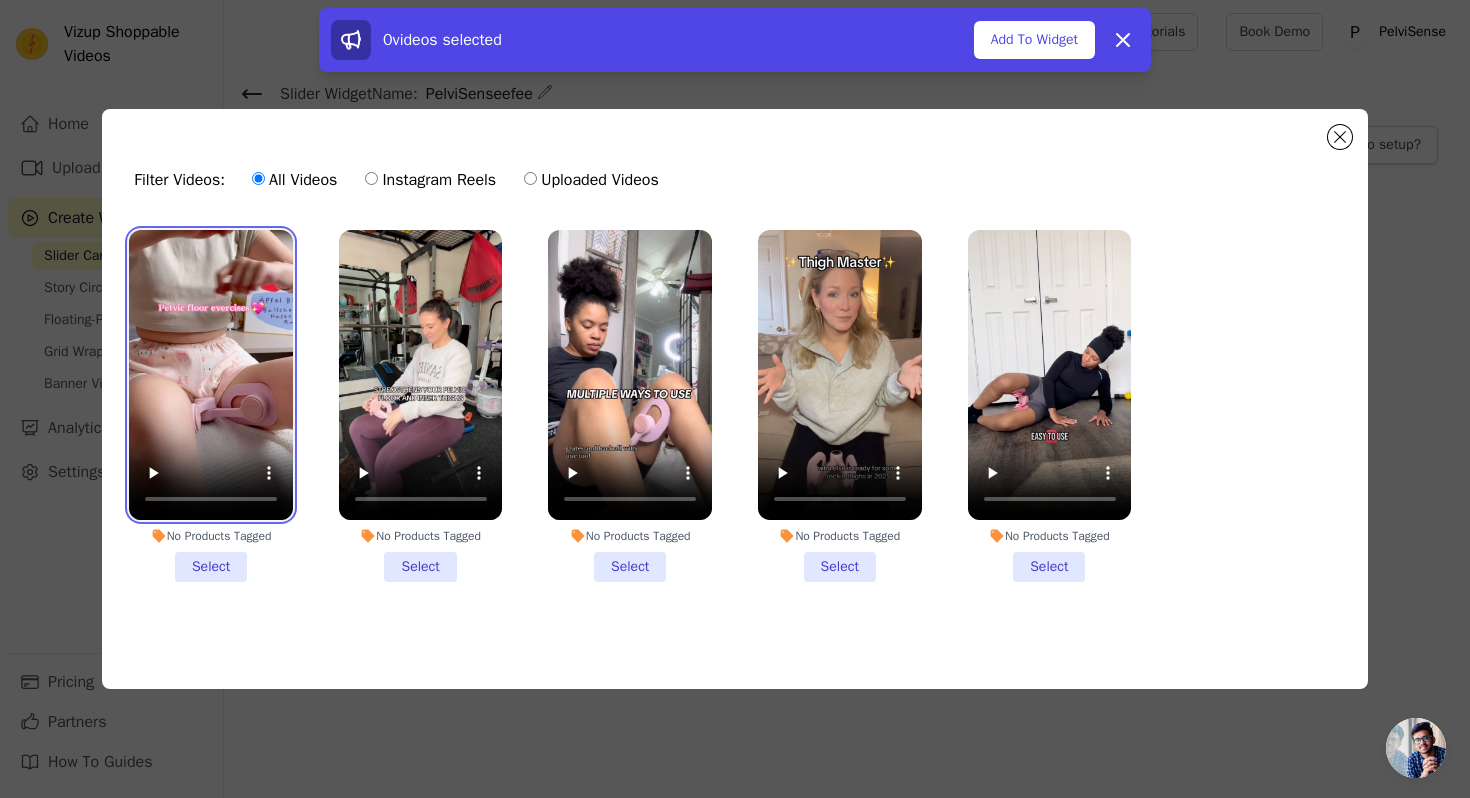 click at bounding box center [211, 375] 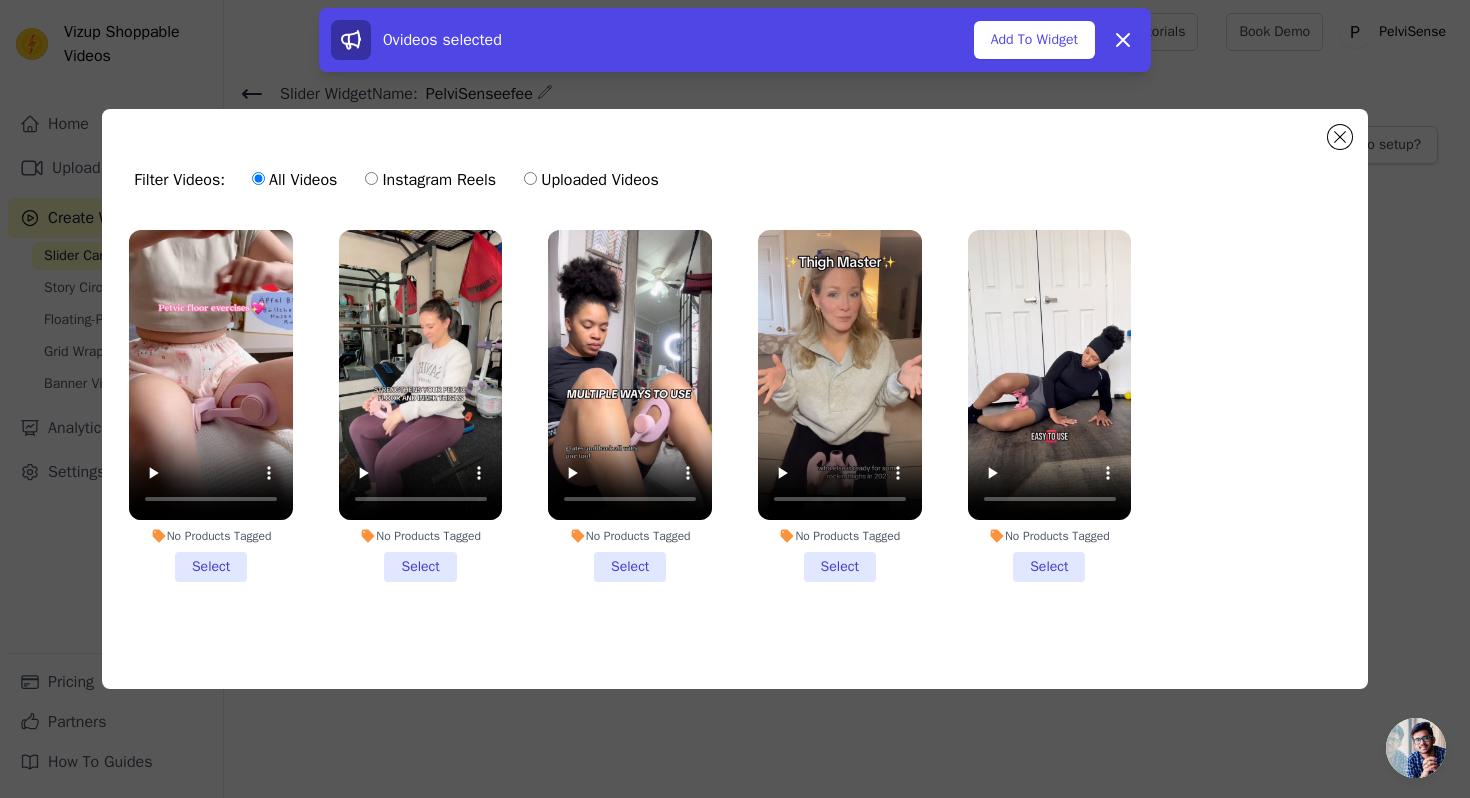 click on "No Products Tagged     Select" at bounding box center (211, 406) 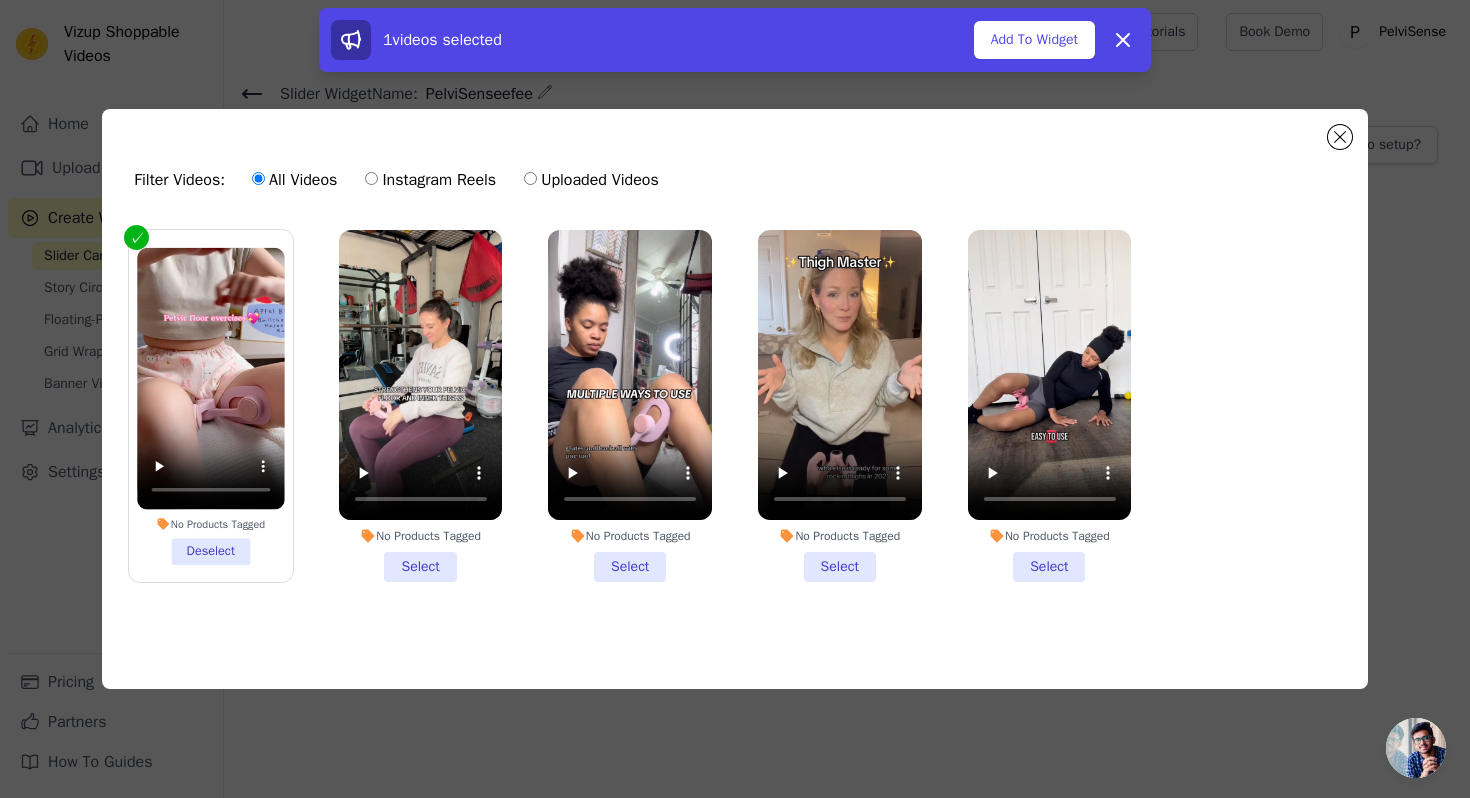 click on "No Products Tagged     Select" at bounding box center (421, 406) 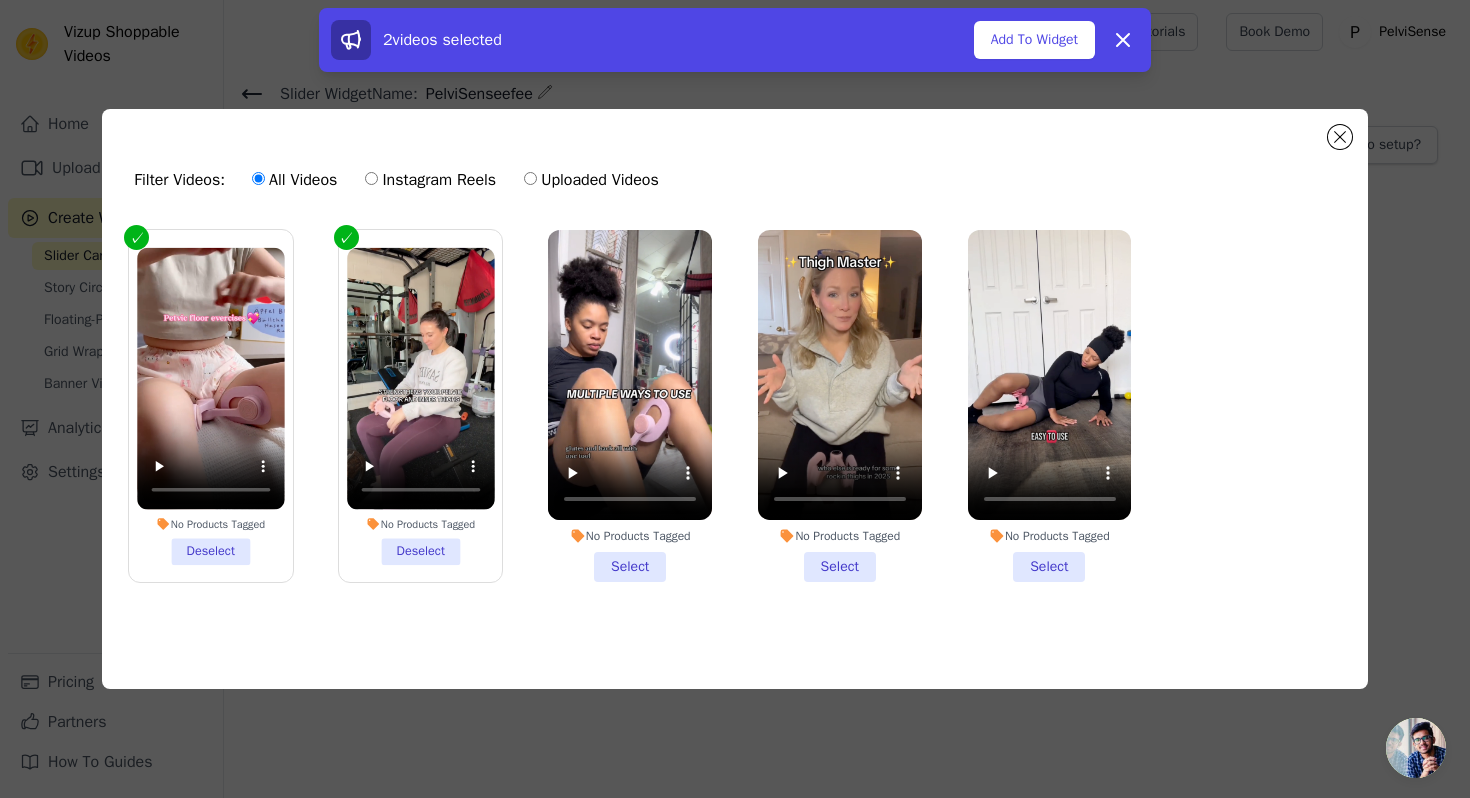 click on "No Products Tagged     Select" at bounding box center (630, 406) 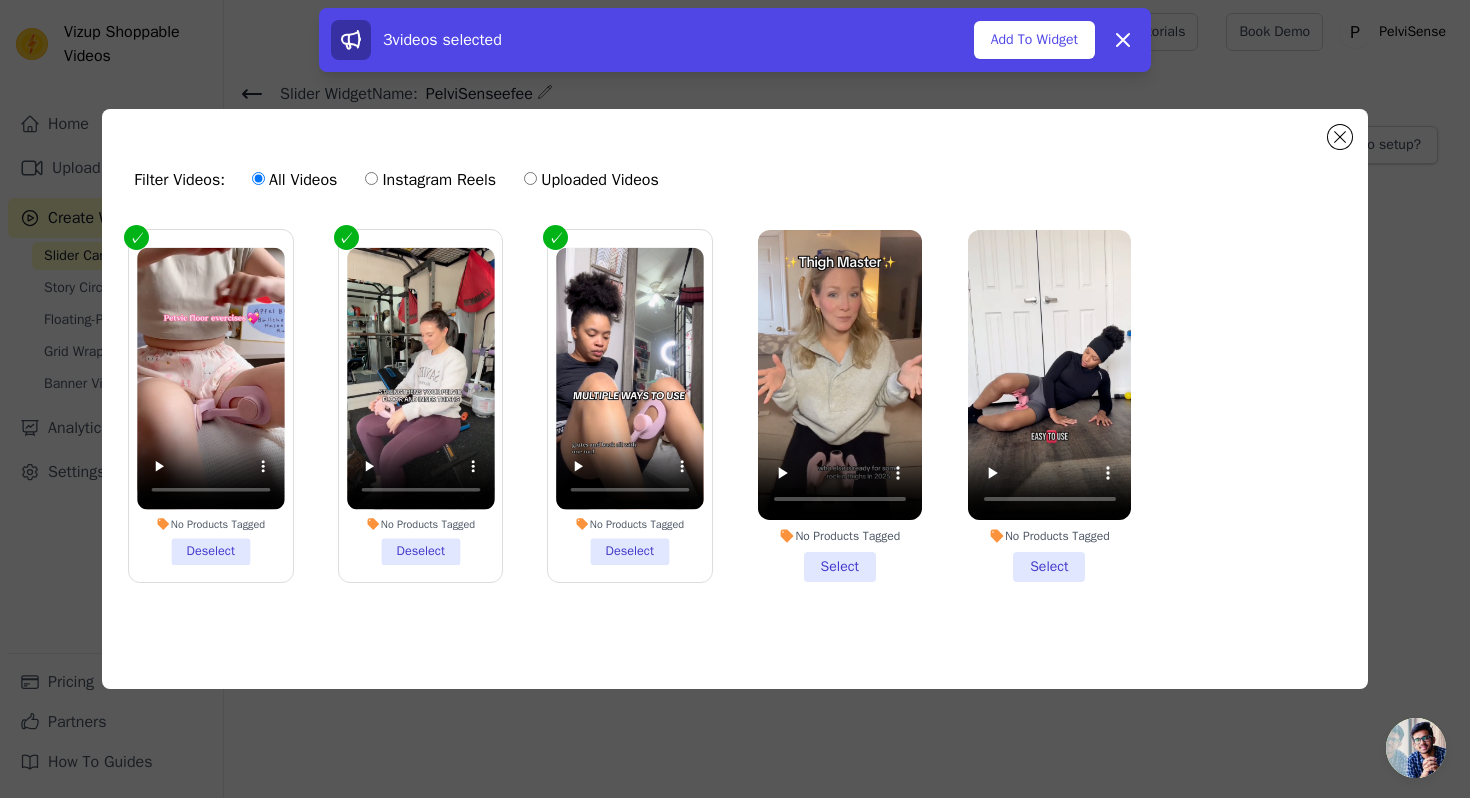 click on "No Products Tagged     Select" at bounding box center (840, 406) 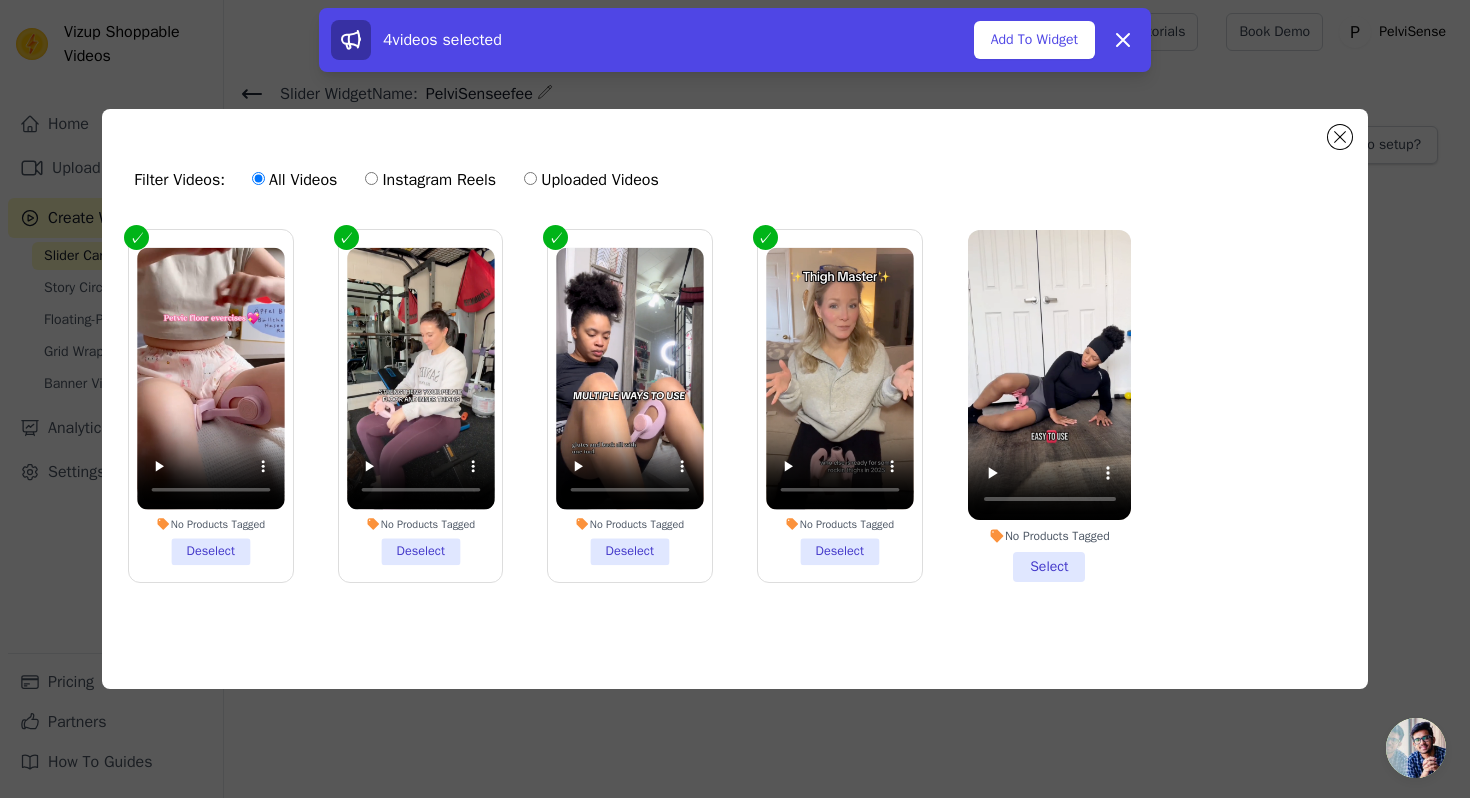 click on "No Products Tagged     Select" at bounding box center (1050, 406) 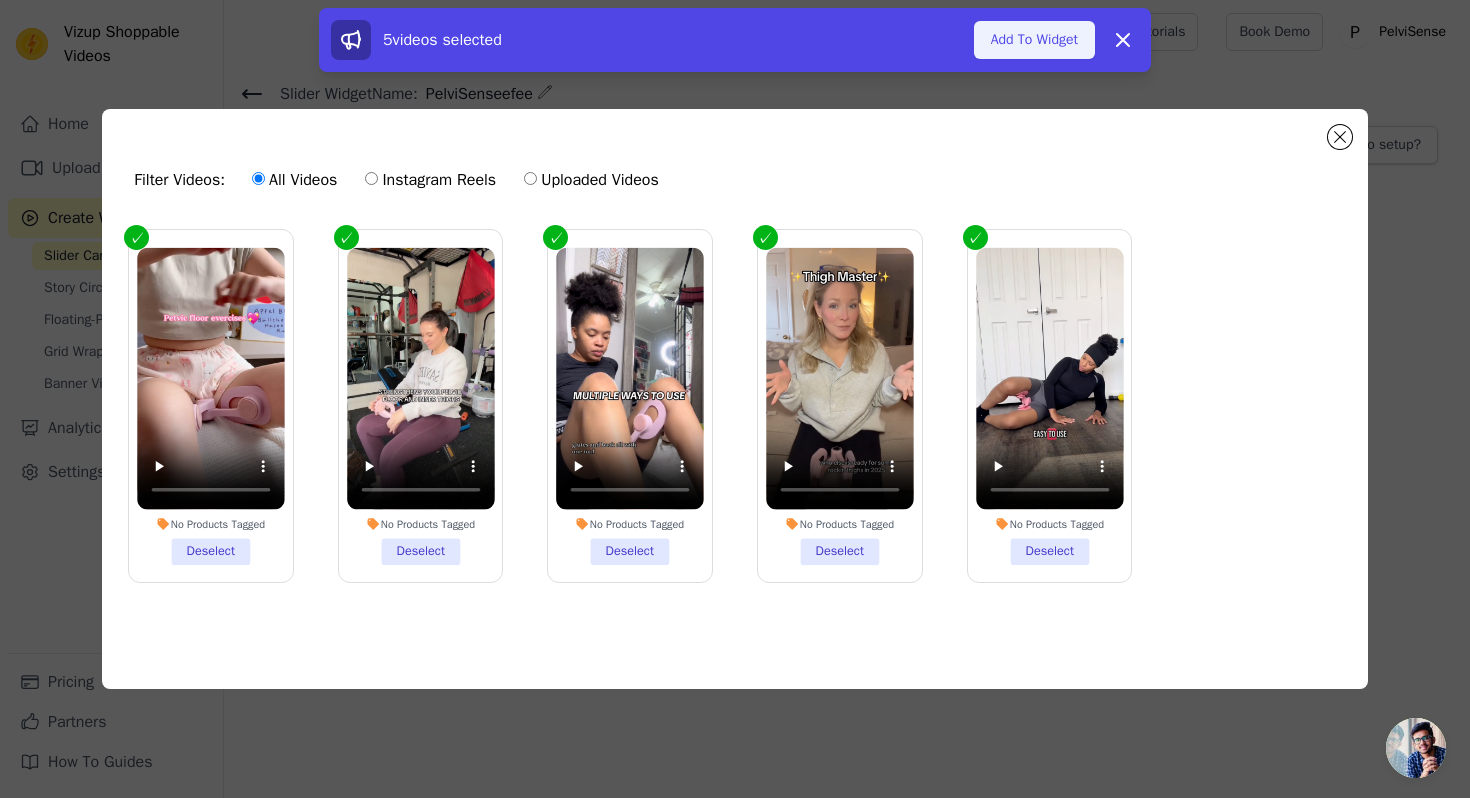 click on "Add To Widget" at bounding box center [1034, 40] 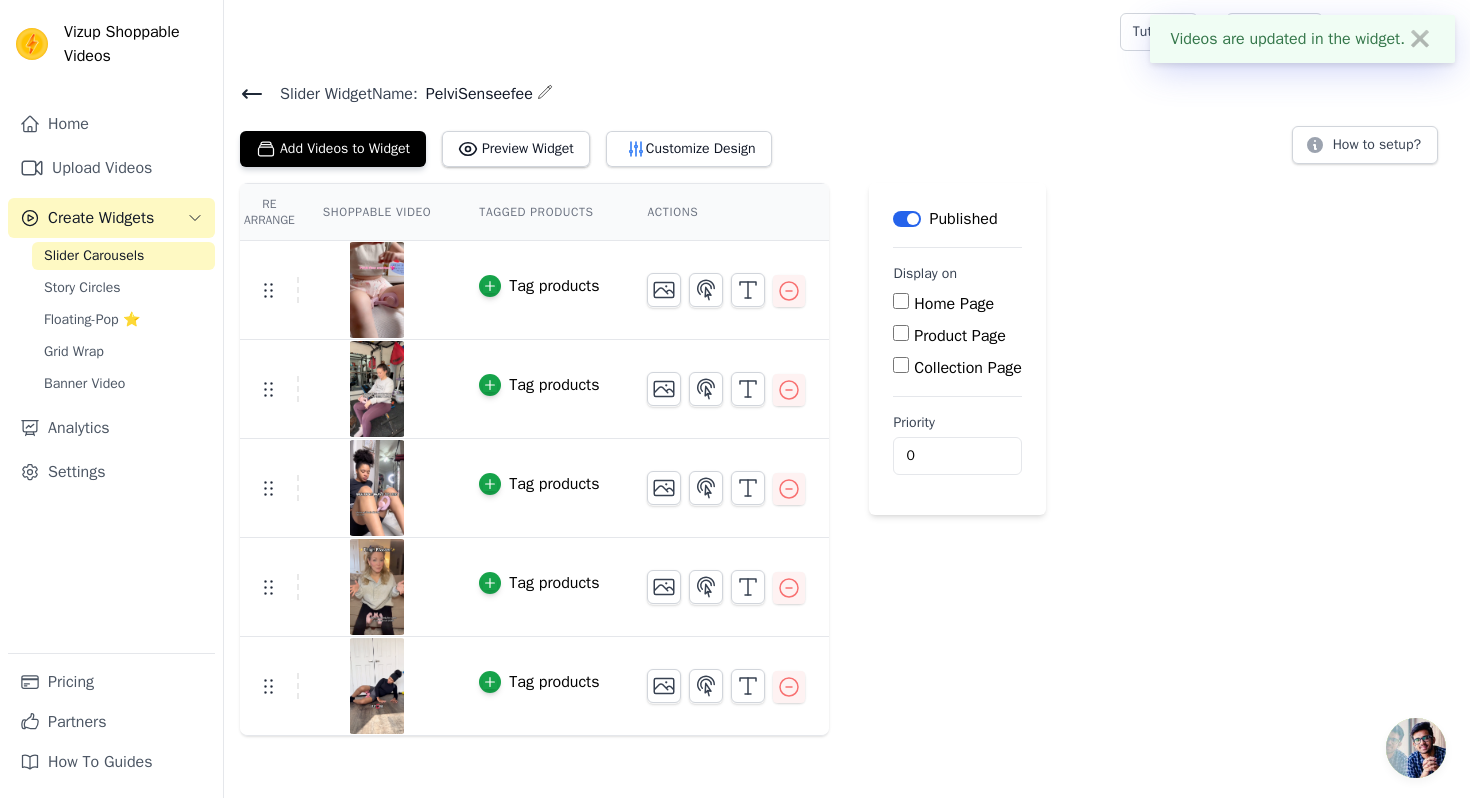 click on "Product Page" at bounding box center (901, 333) 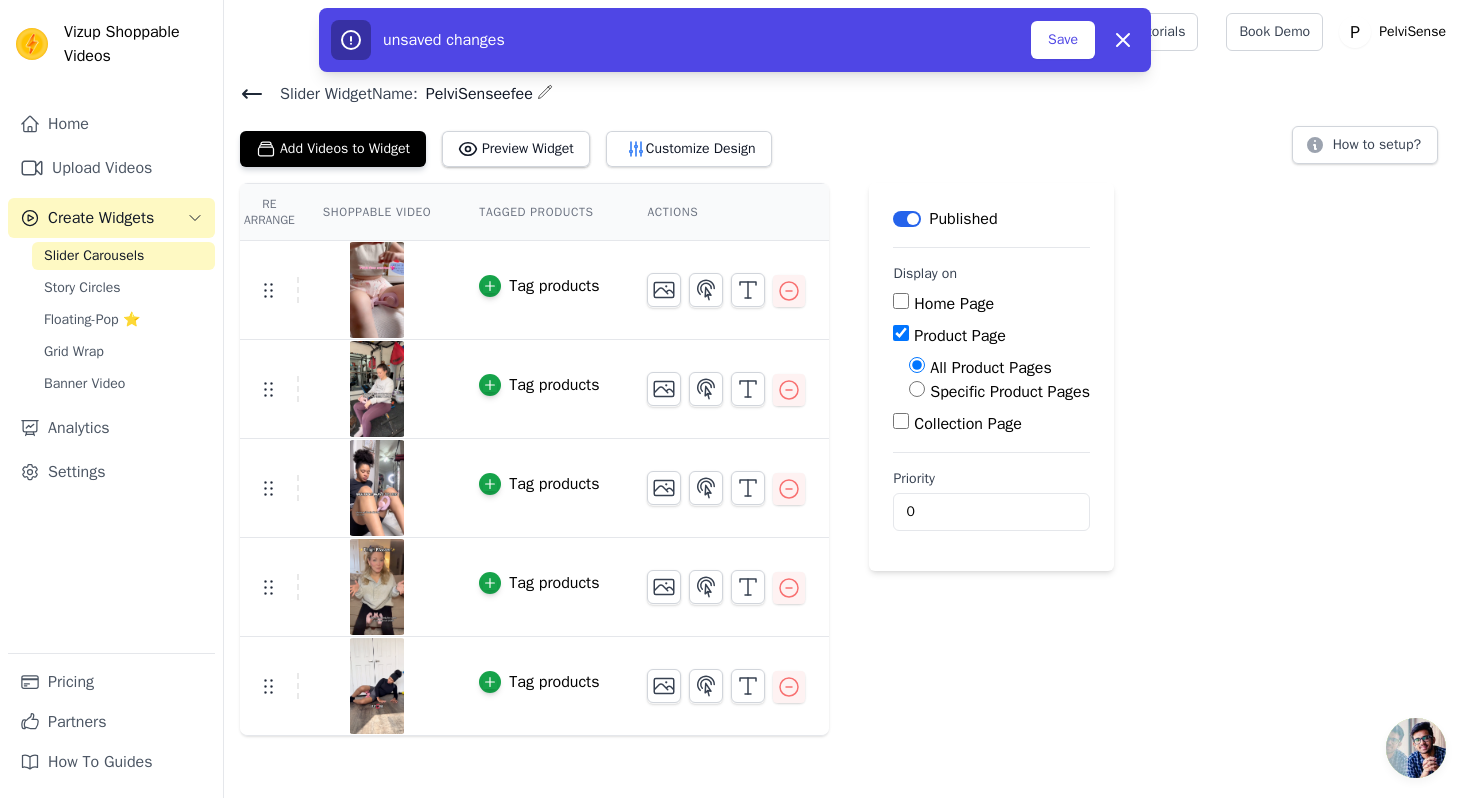 click on "Specific Product Pages" at bounding box center (1010, 392) 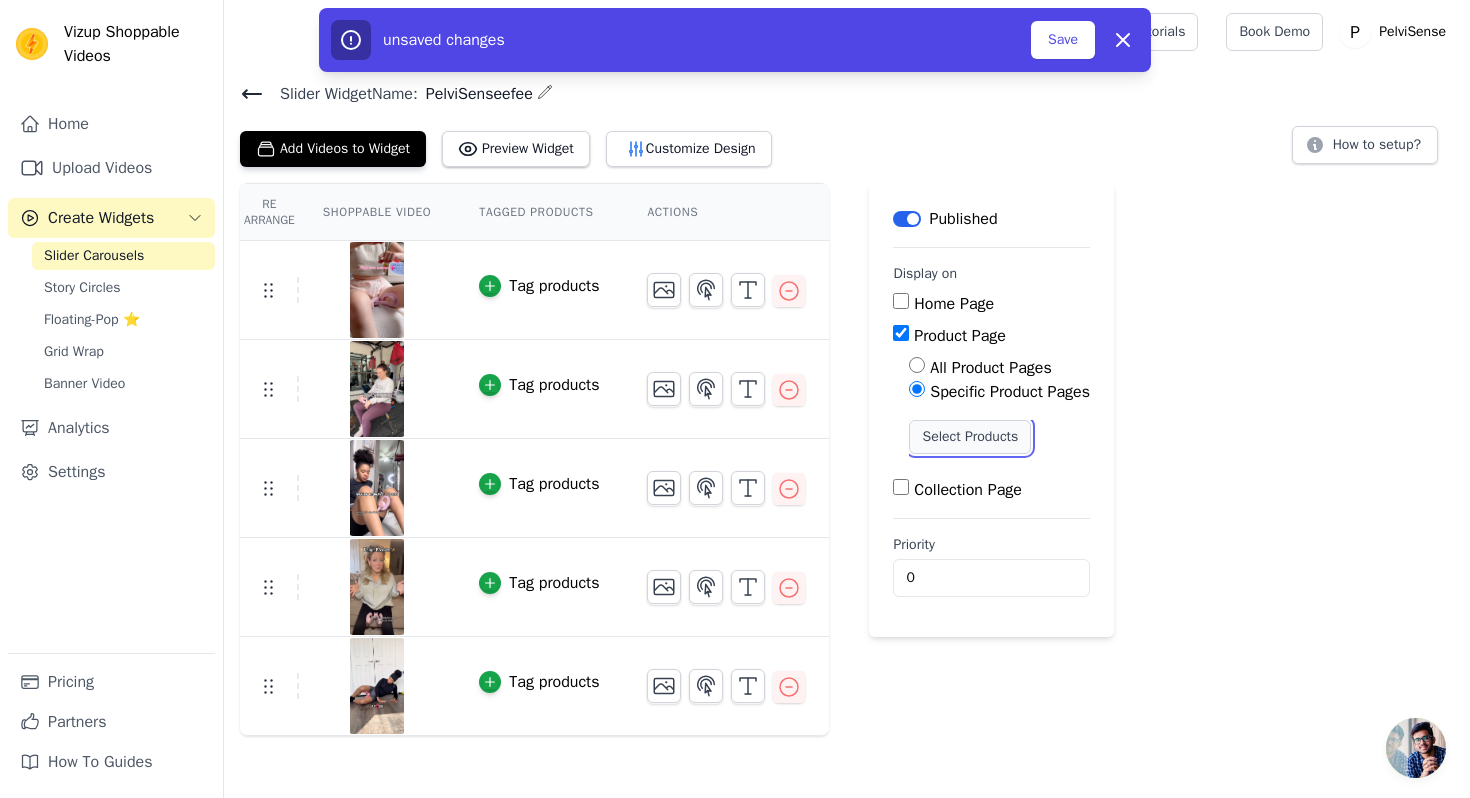 click on "Select Products" at bounding box center (970, 437) 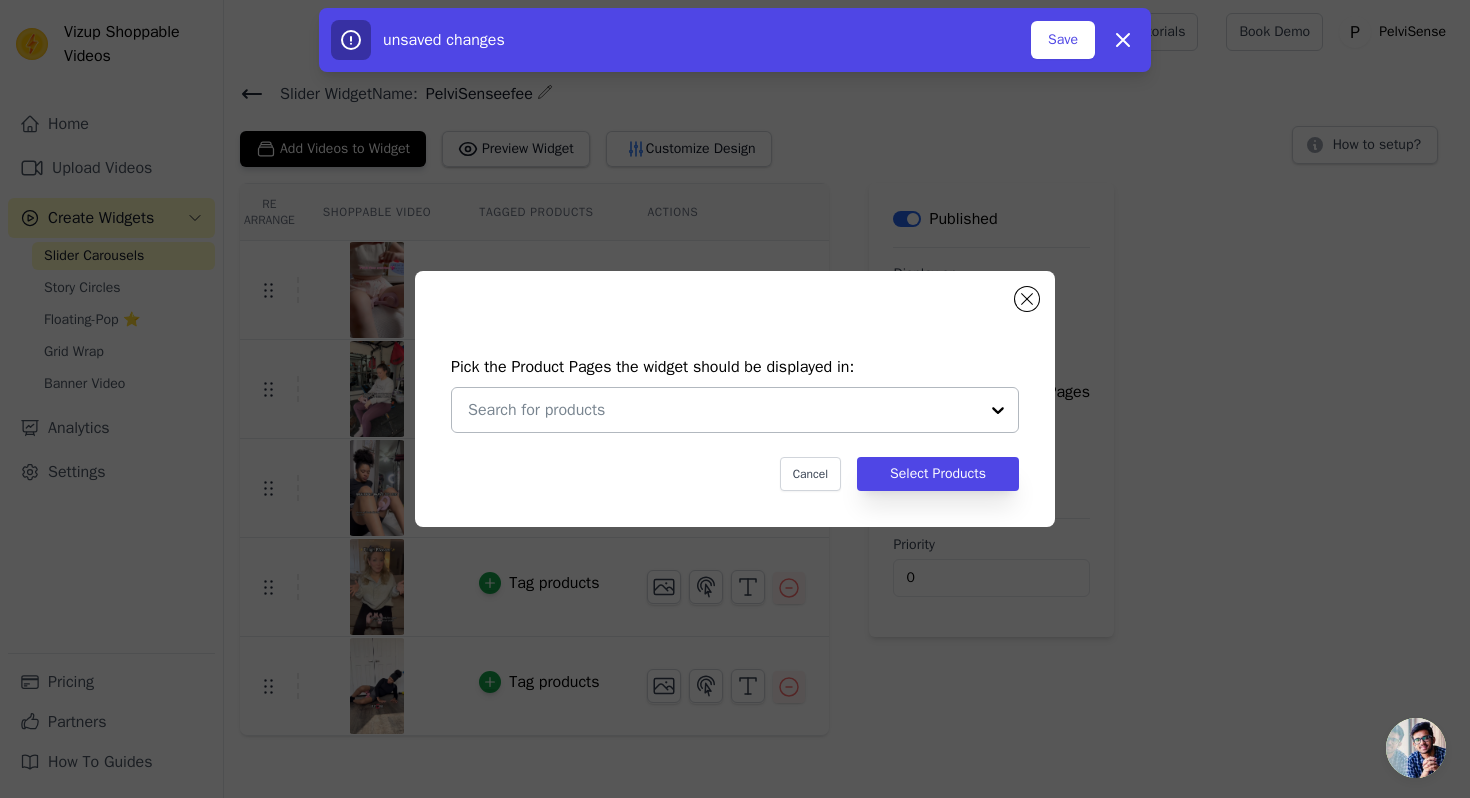 click at bounding box center [723, 410] 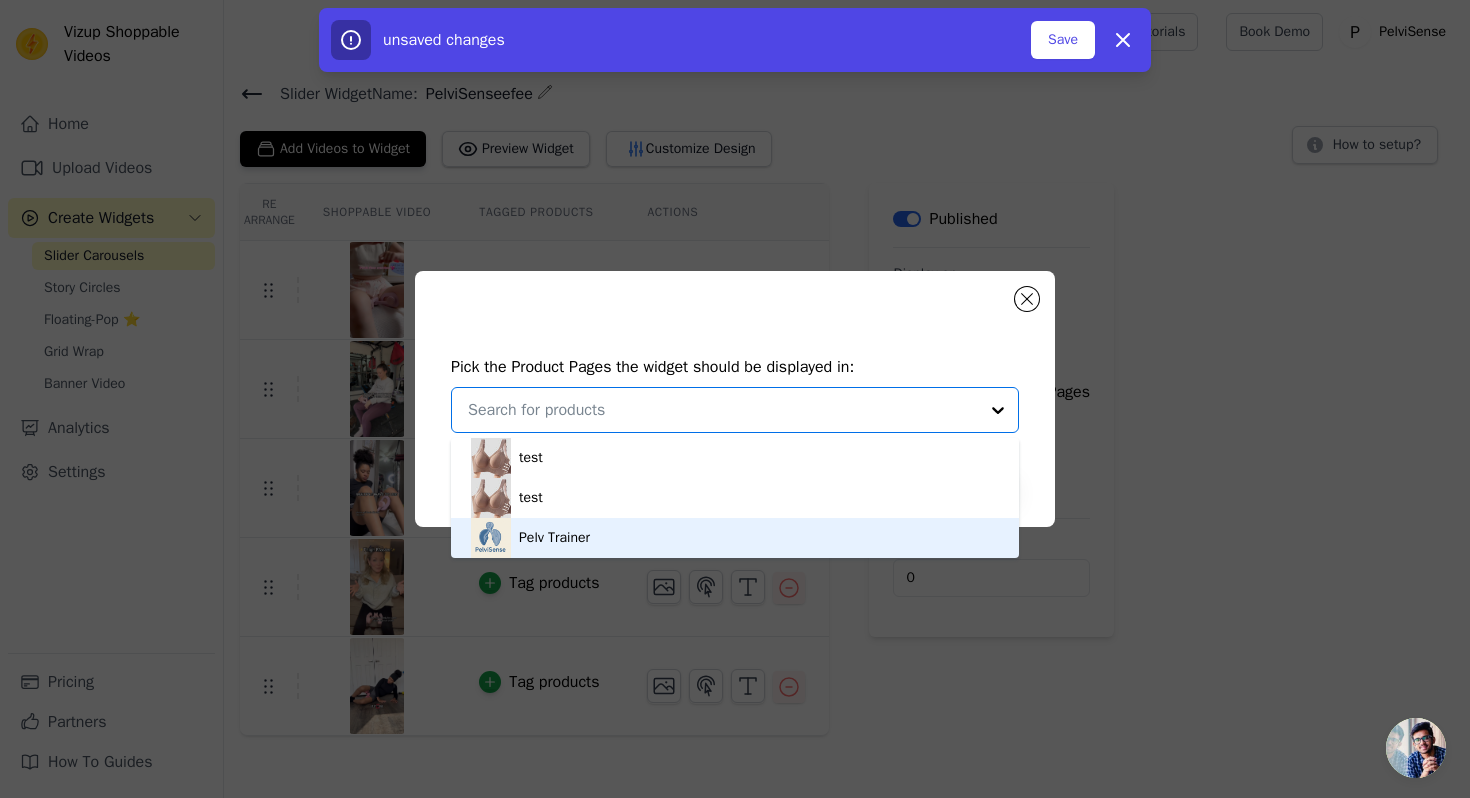 click on "Pelv Trainer" at bounding box center (735, 538) 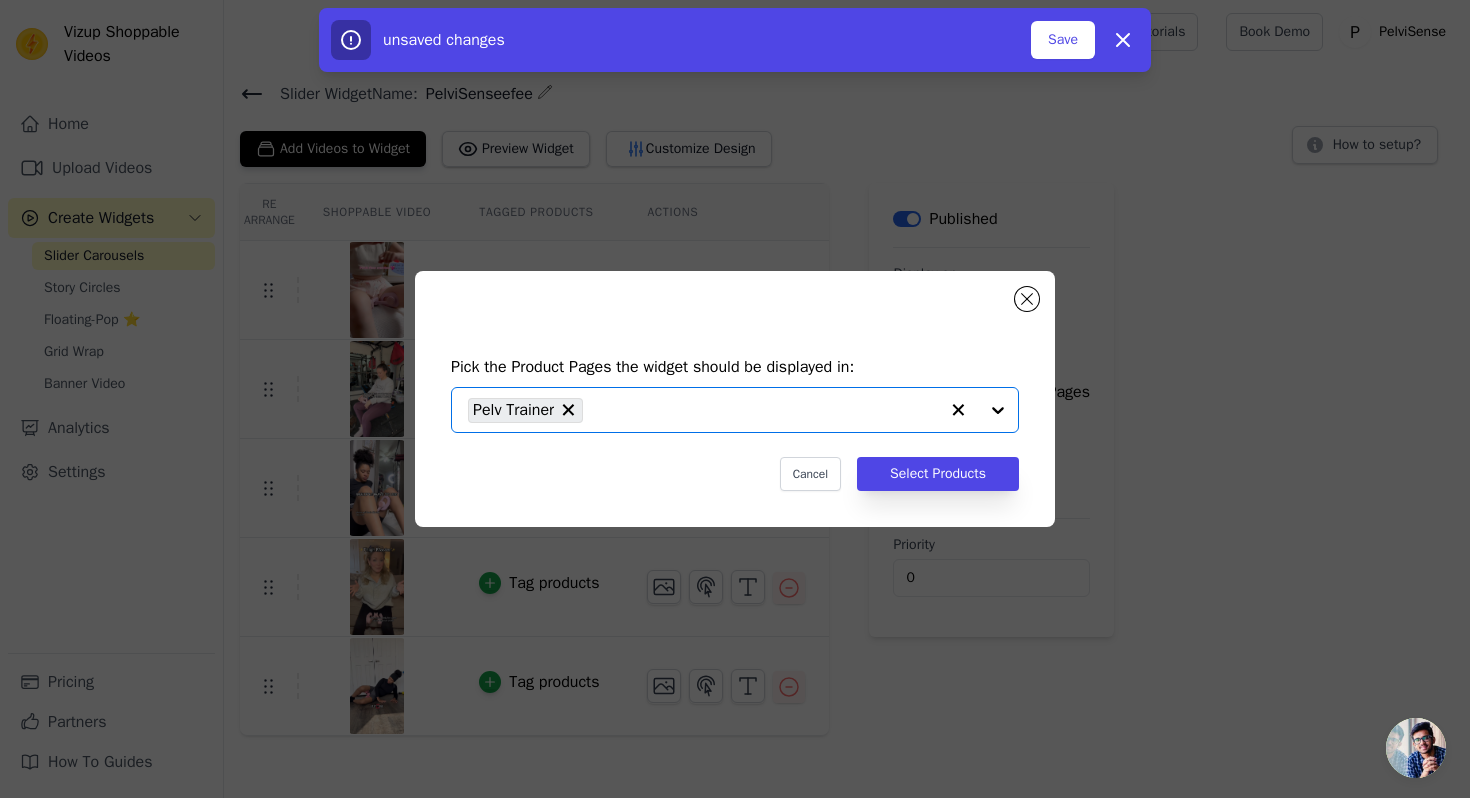 click 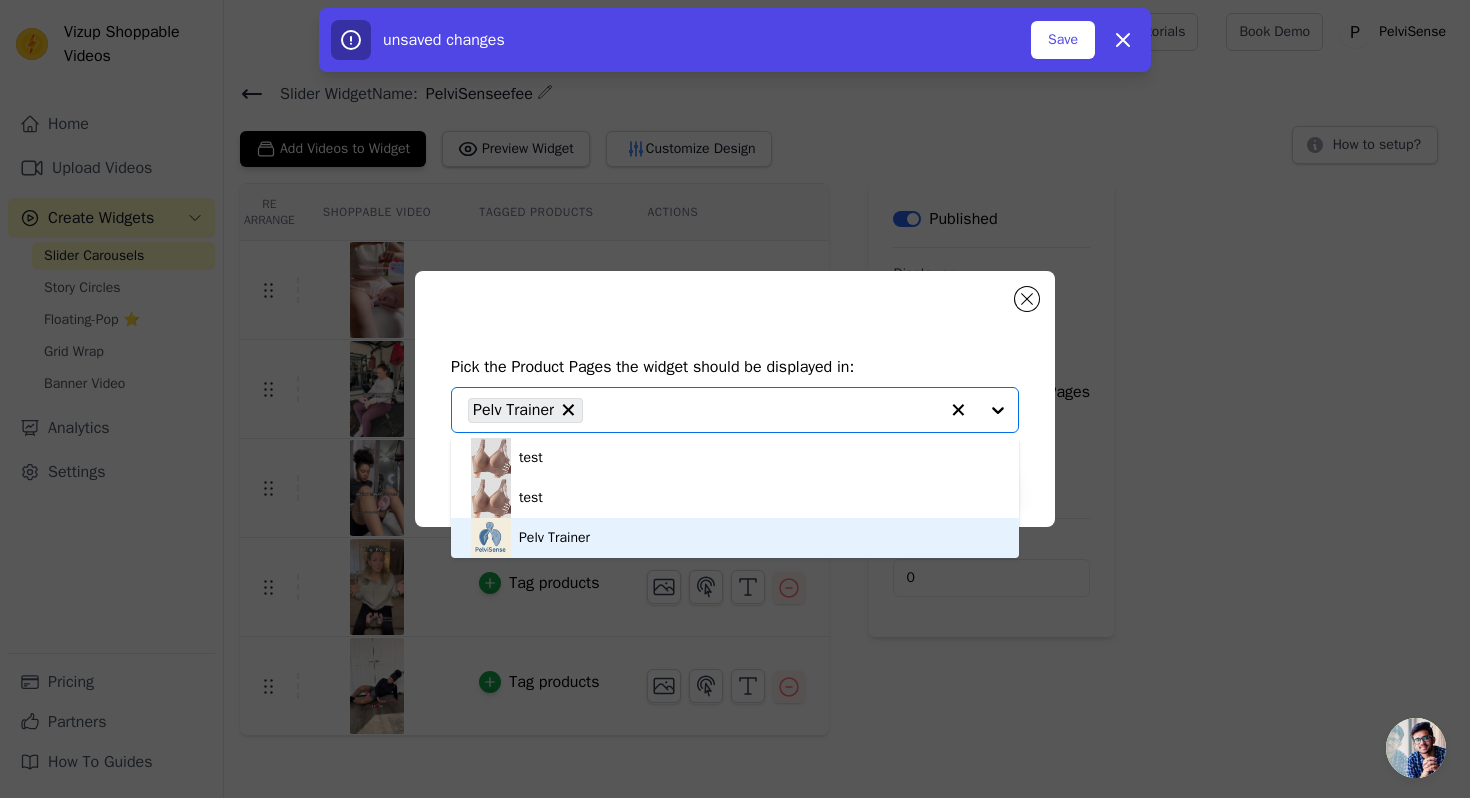 click on "Pelv Trainer" at bounding box center [735, 538] 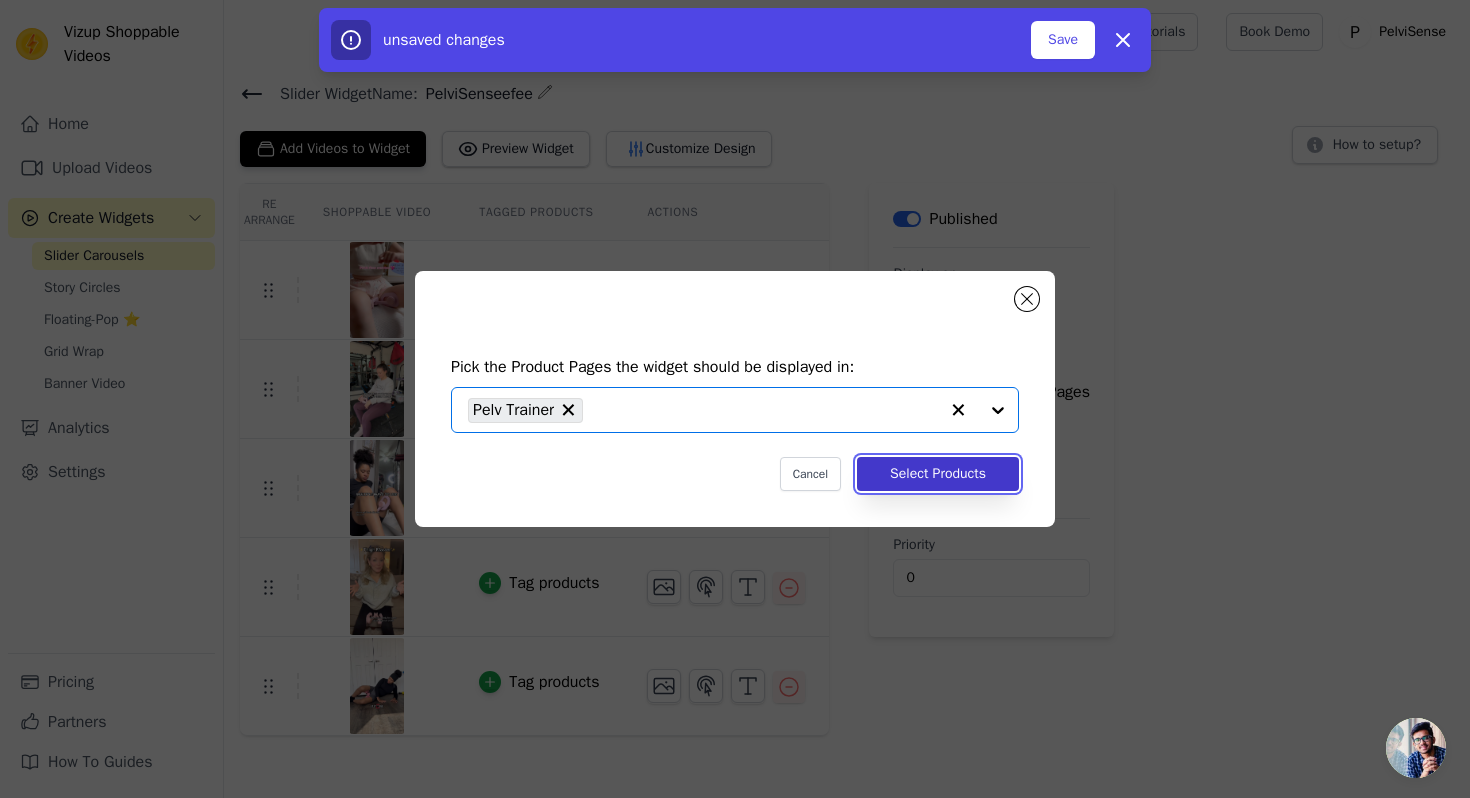 click on "Select Products" at bounding box center [938, 474] 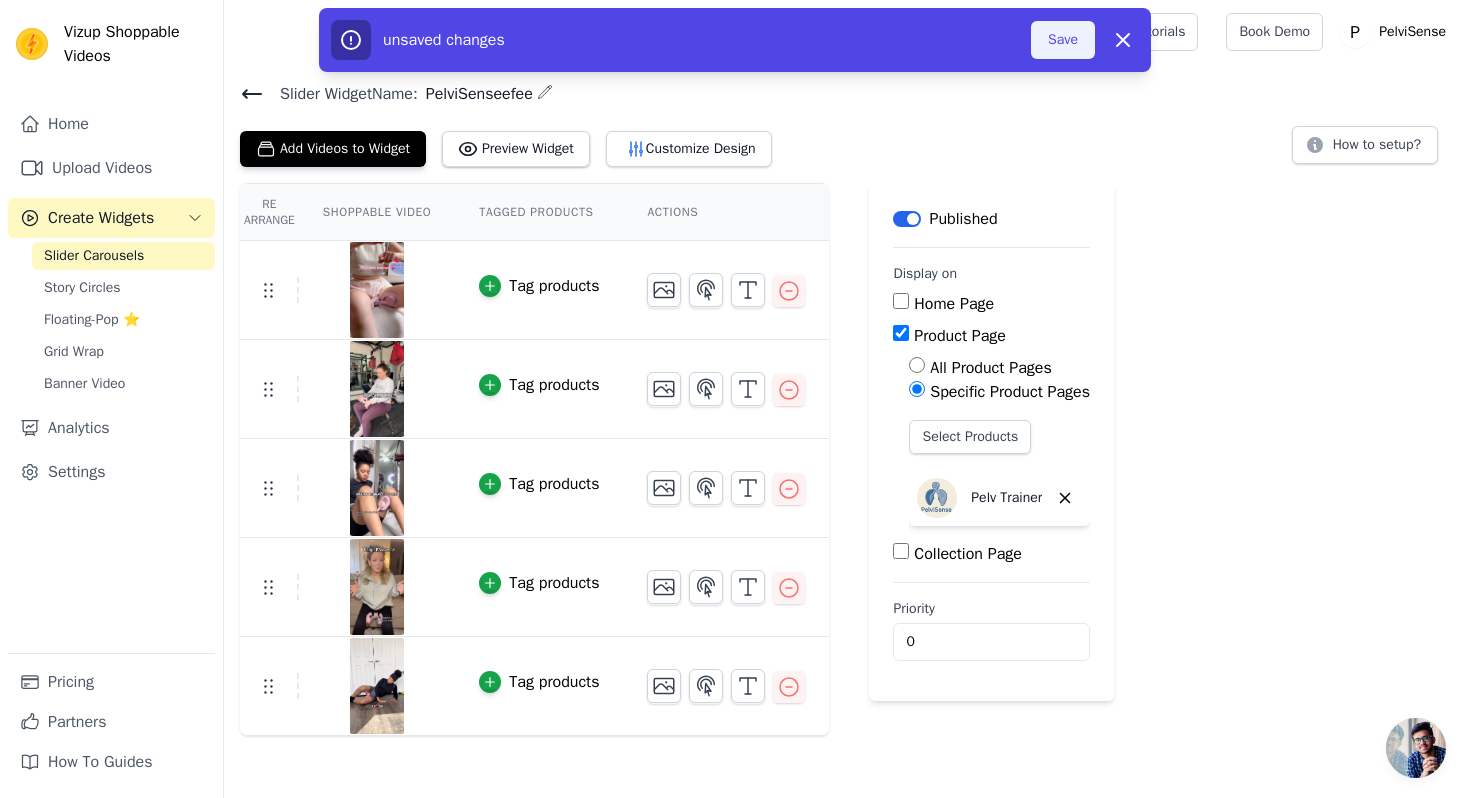 click on "Save" at bounding box center (1063, 40) 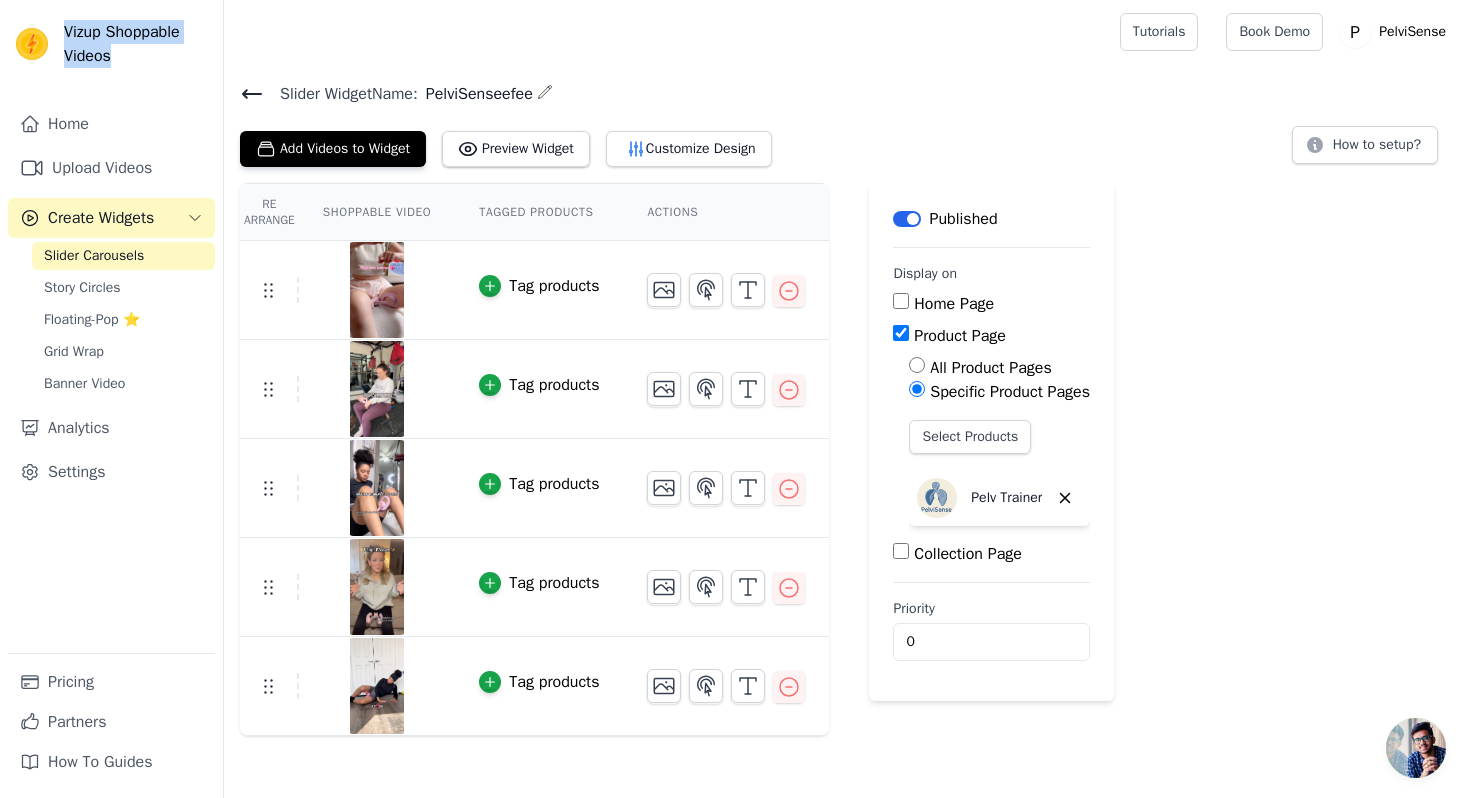 drag, startPoint x: 62, startPoint y: 35, endPoint x: 127, endPoint y: 63, distance: 70.77429 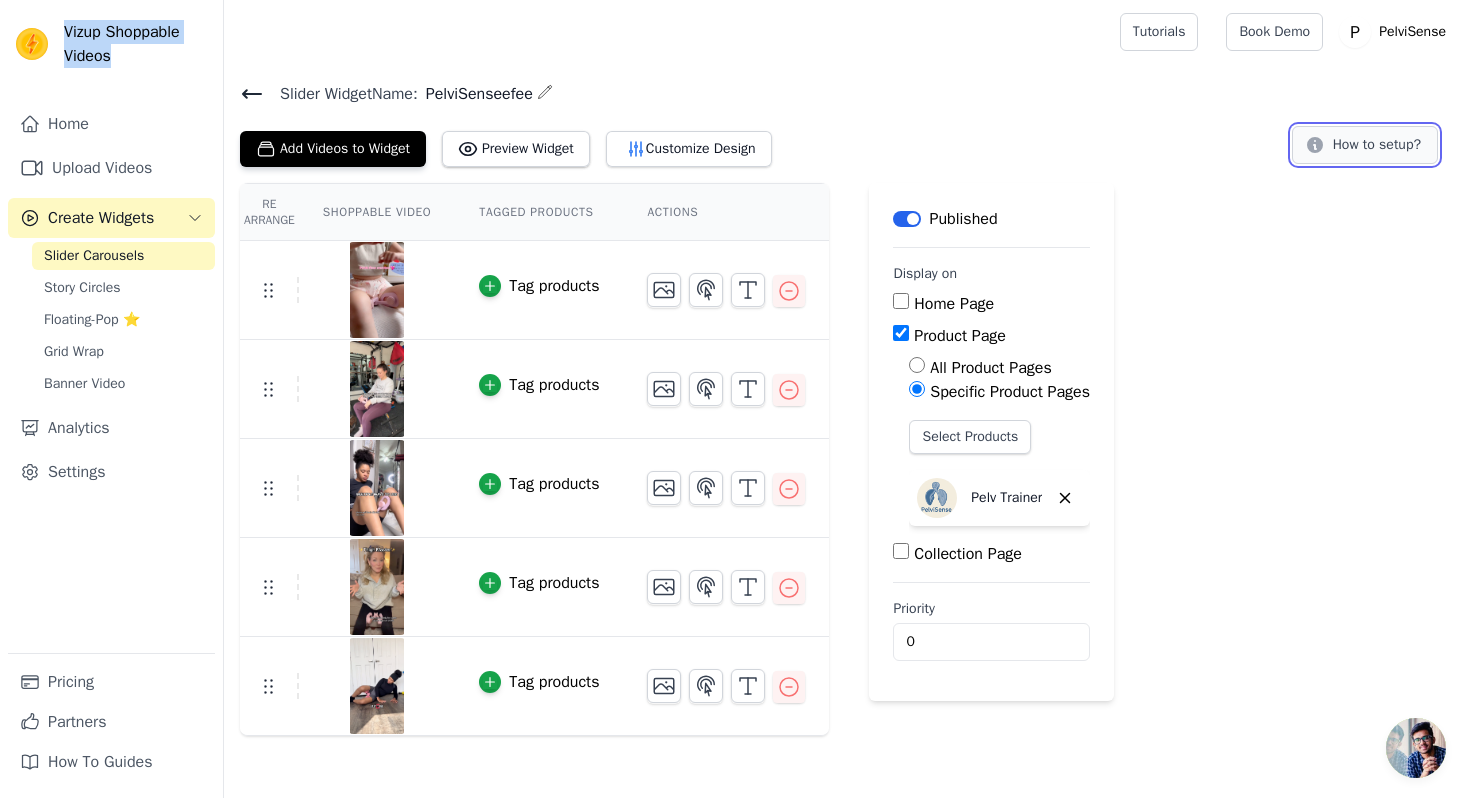 click on "How to setup?" at bounding box center [1365, 145] 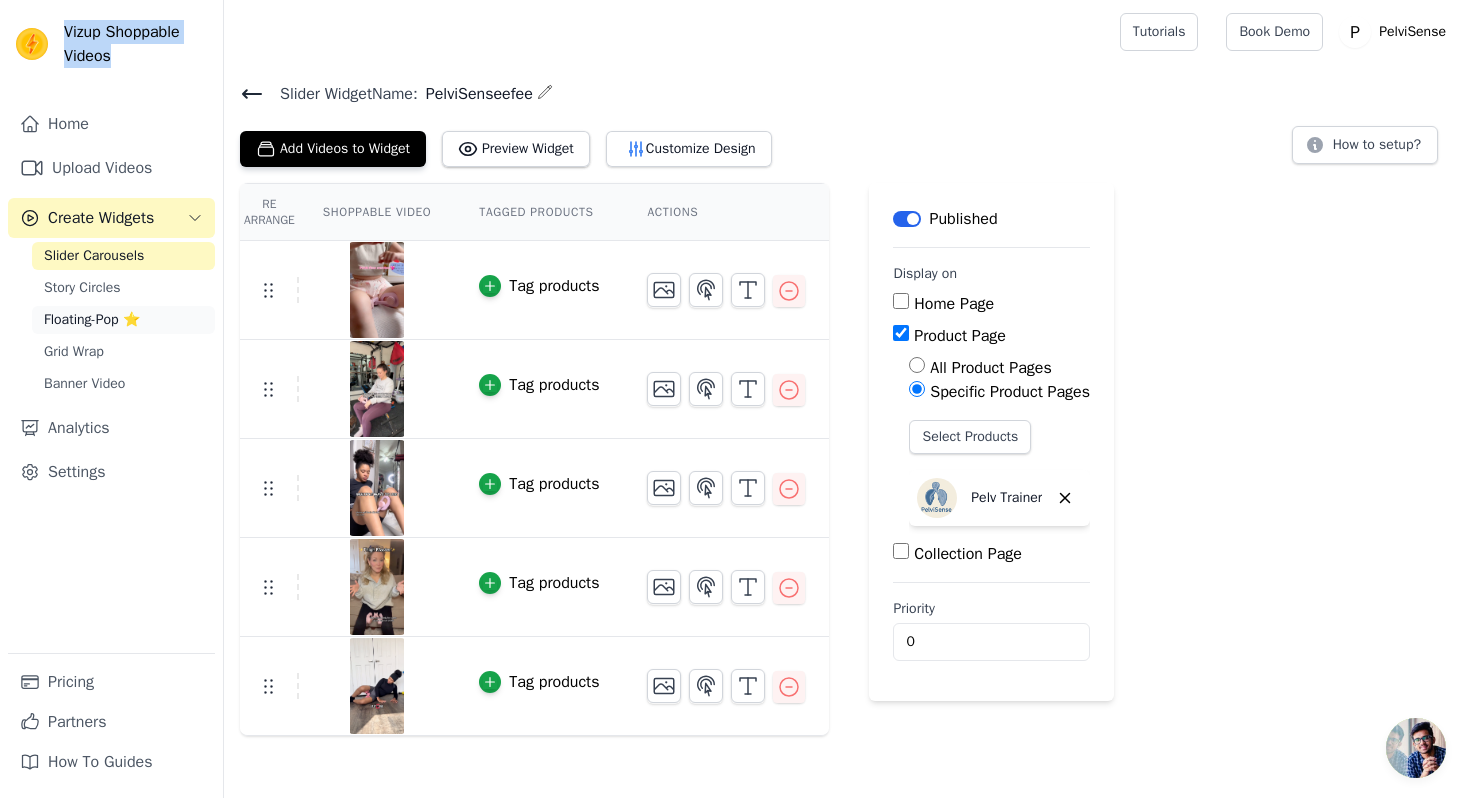 click on "Floating-Pop ⭐" at bounding box center [92, 320] 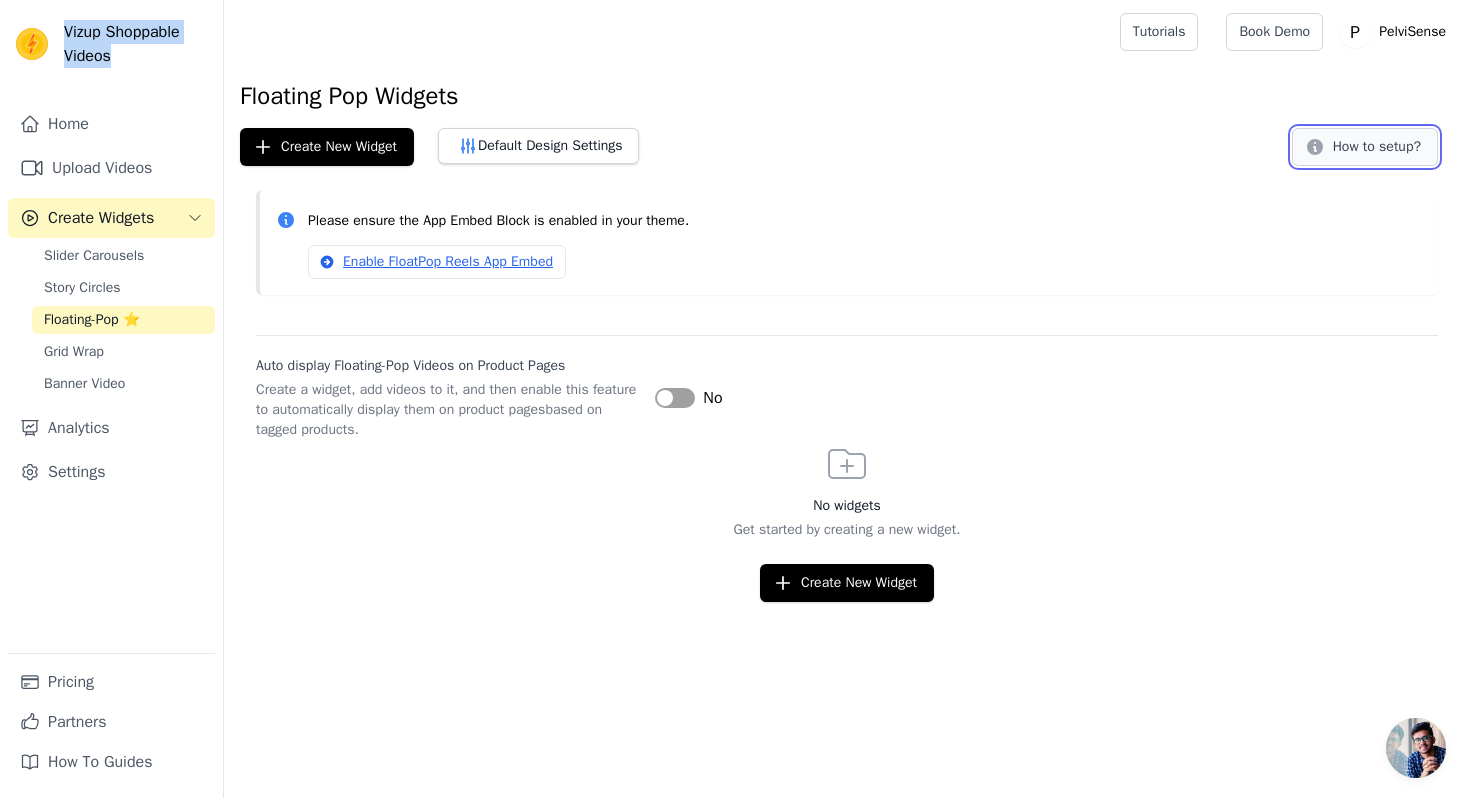 click on "How to setup?" at bounding box center [1365, 147] 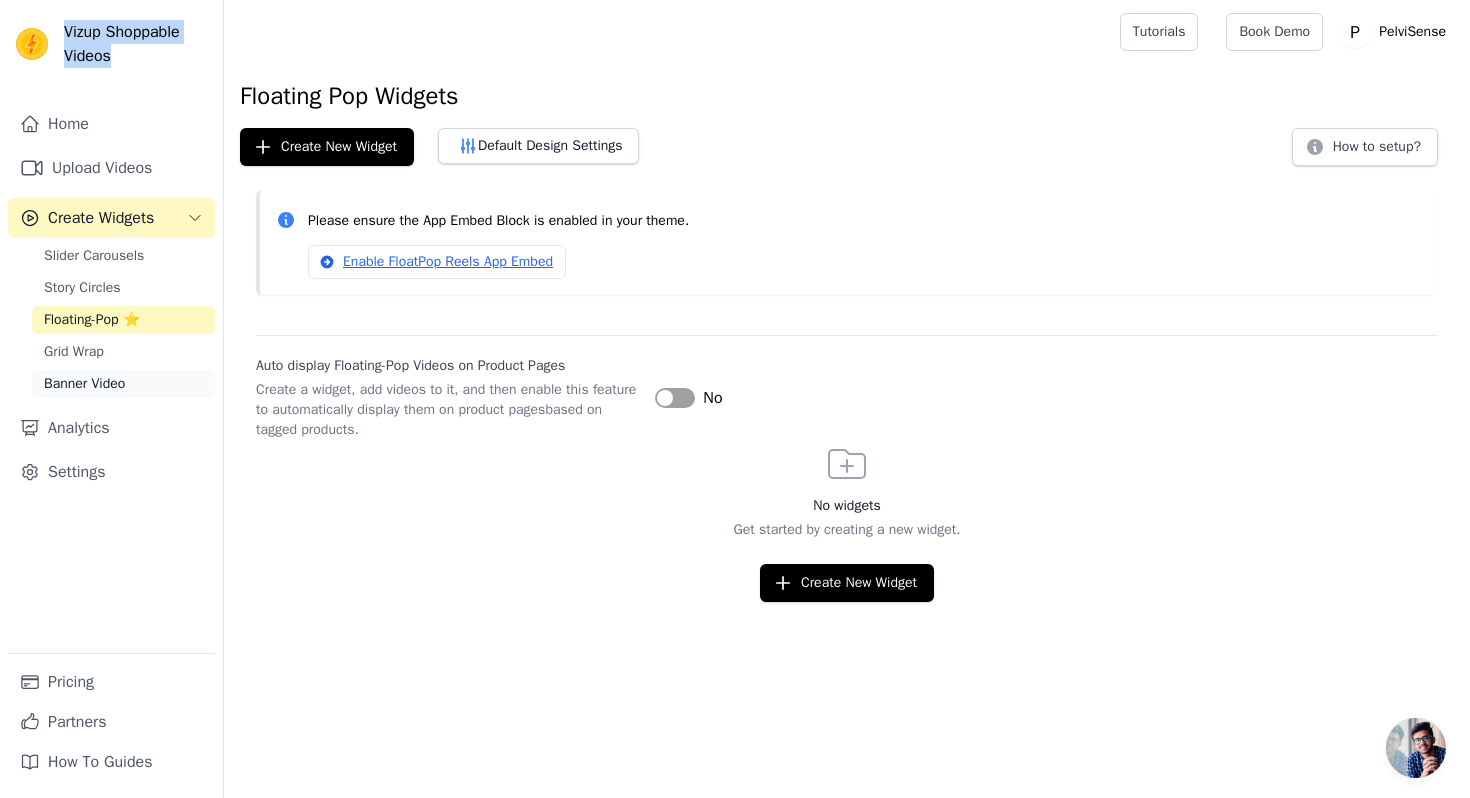 click on "Banner Video" at bounding box center [84, 384] 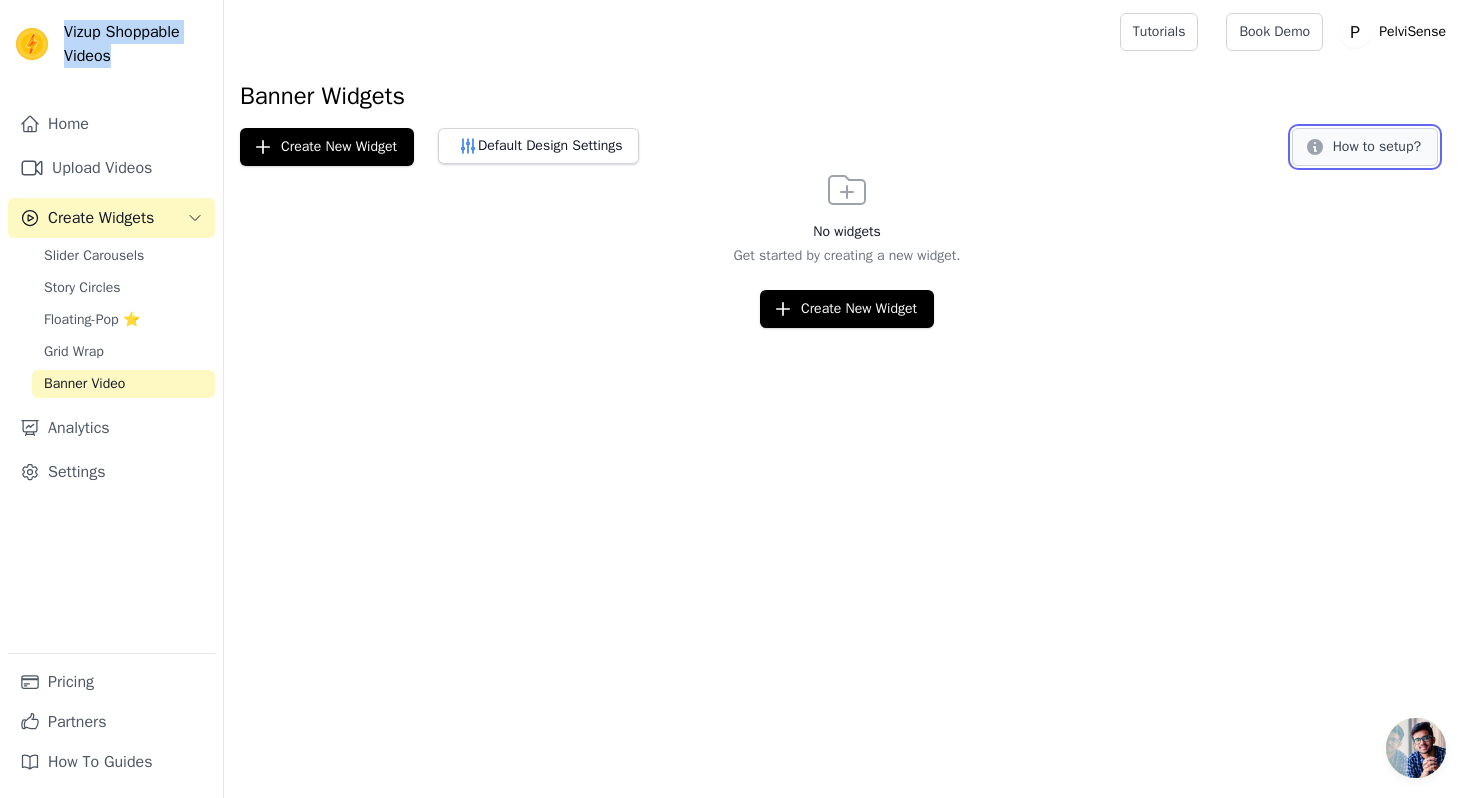 click on "How to setup?" at bounding box center (1365, 147) 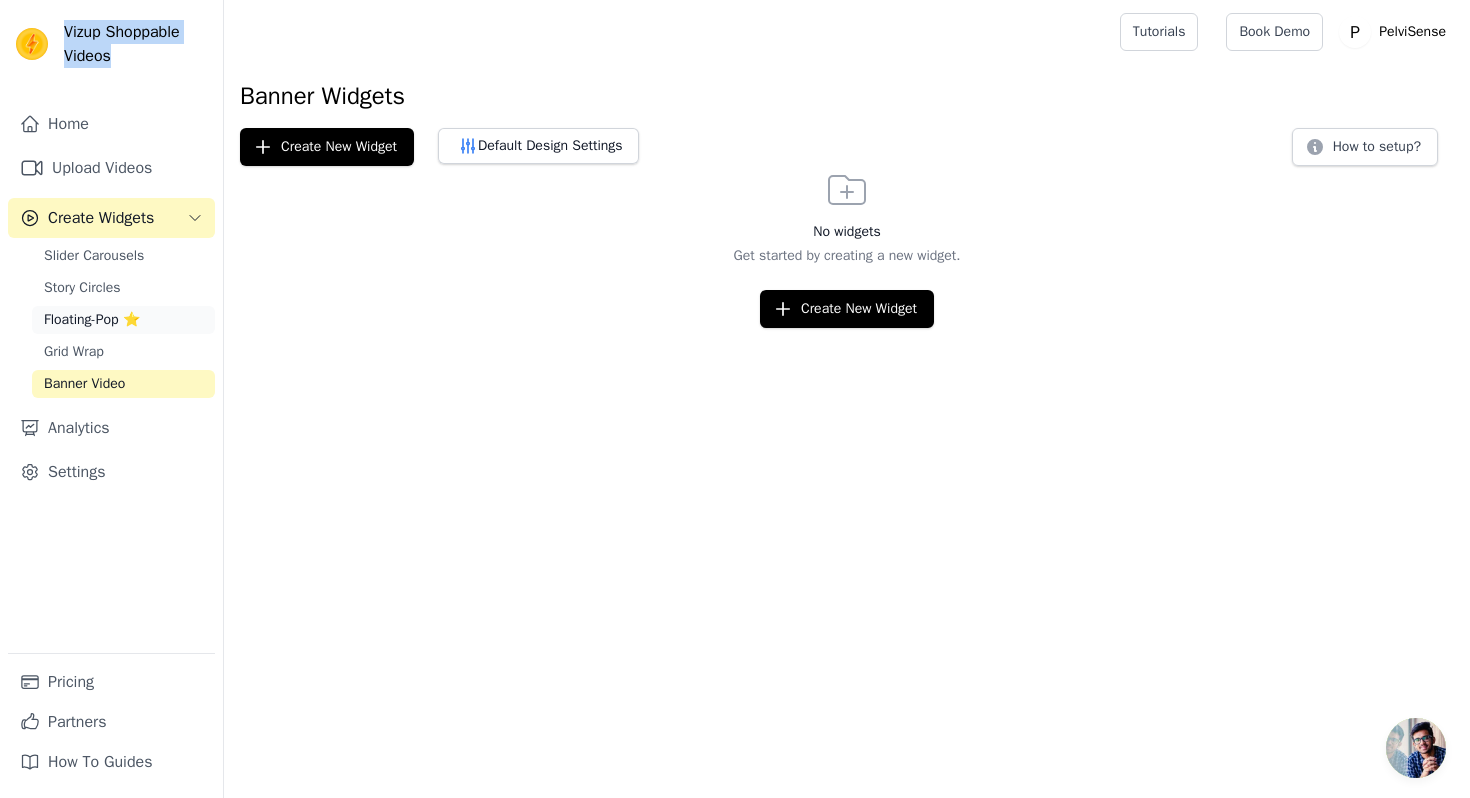 click on "Floating-Pop ⭐" at bounding box center (92, 320) 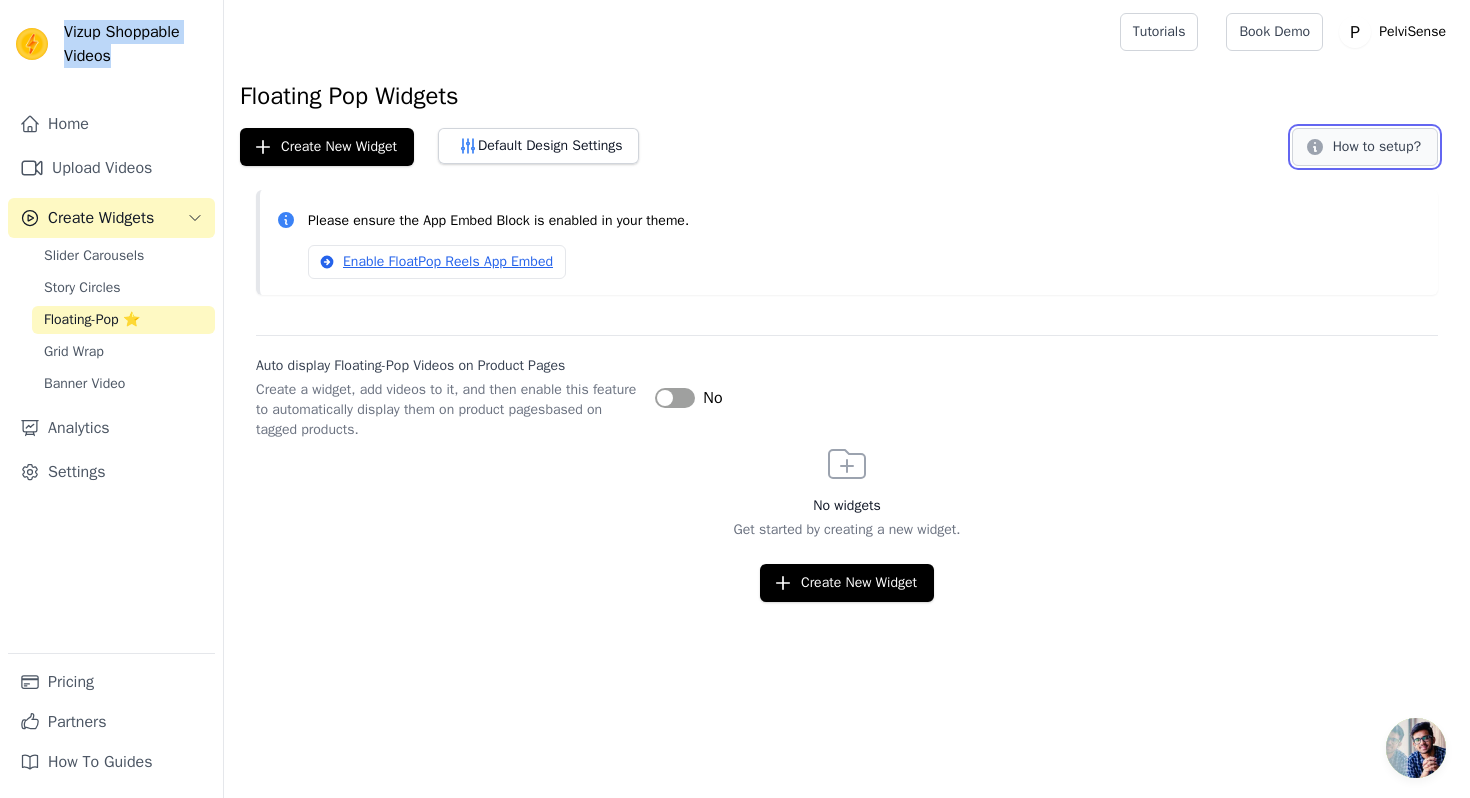 click on "How to setup?" at bounding box center (1365, 147) 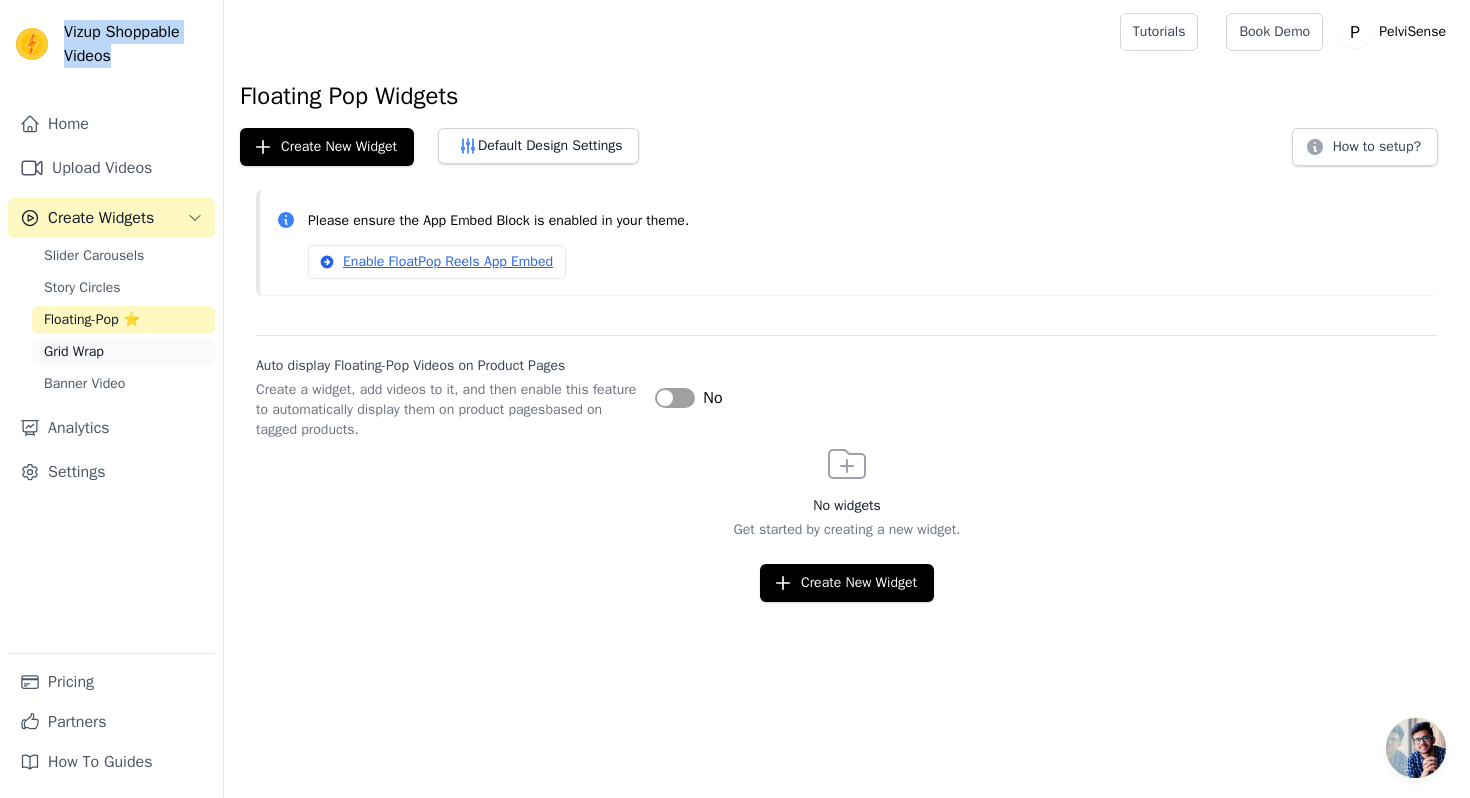 click on "Grid Wrap" at bounding box center (123, 352) 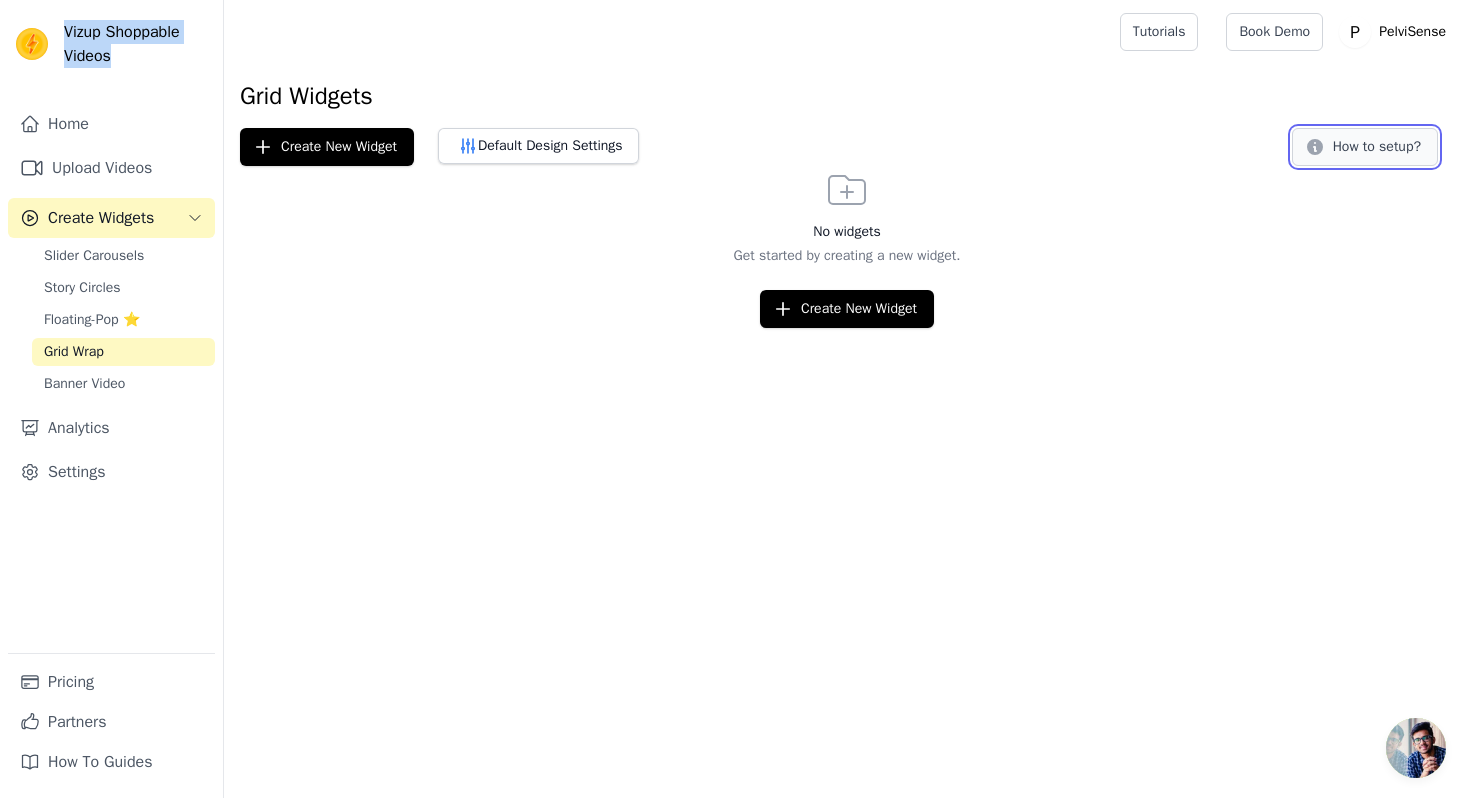 click on "How to setup?" at bounding box center (1365, 147) 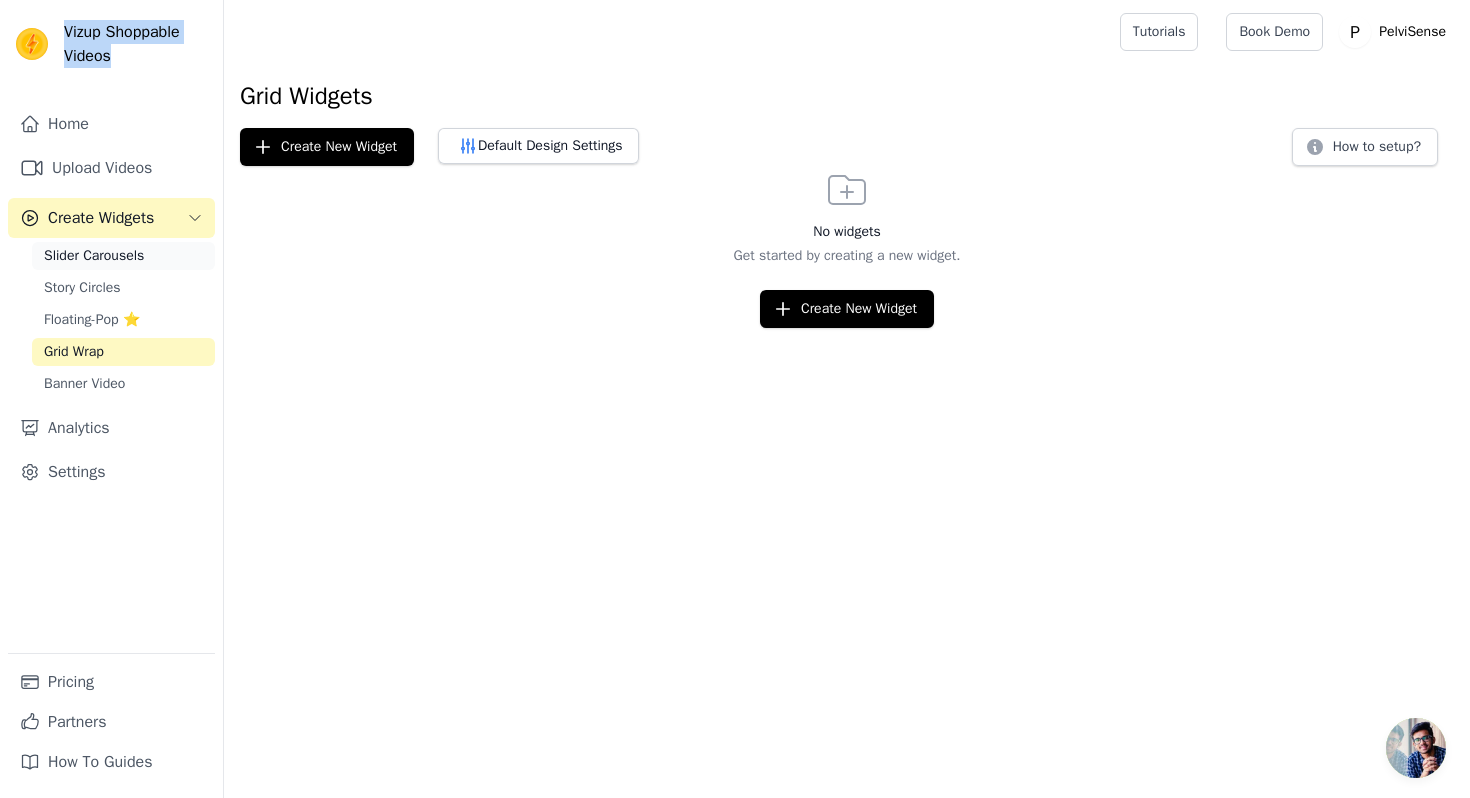 click on "Slider Carousels" at bounding box center [94, 256] 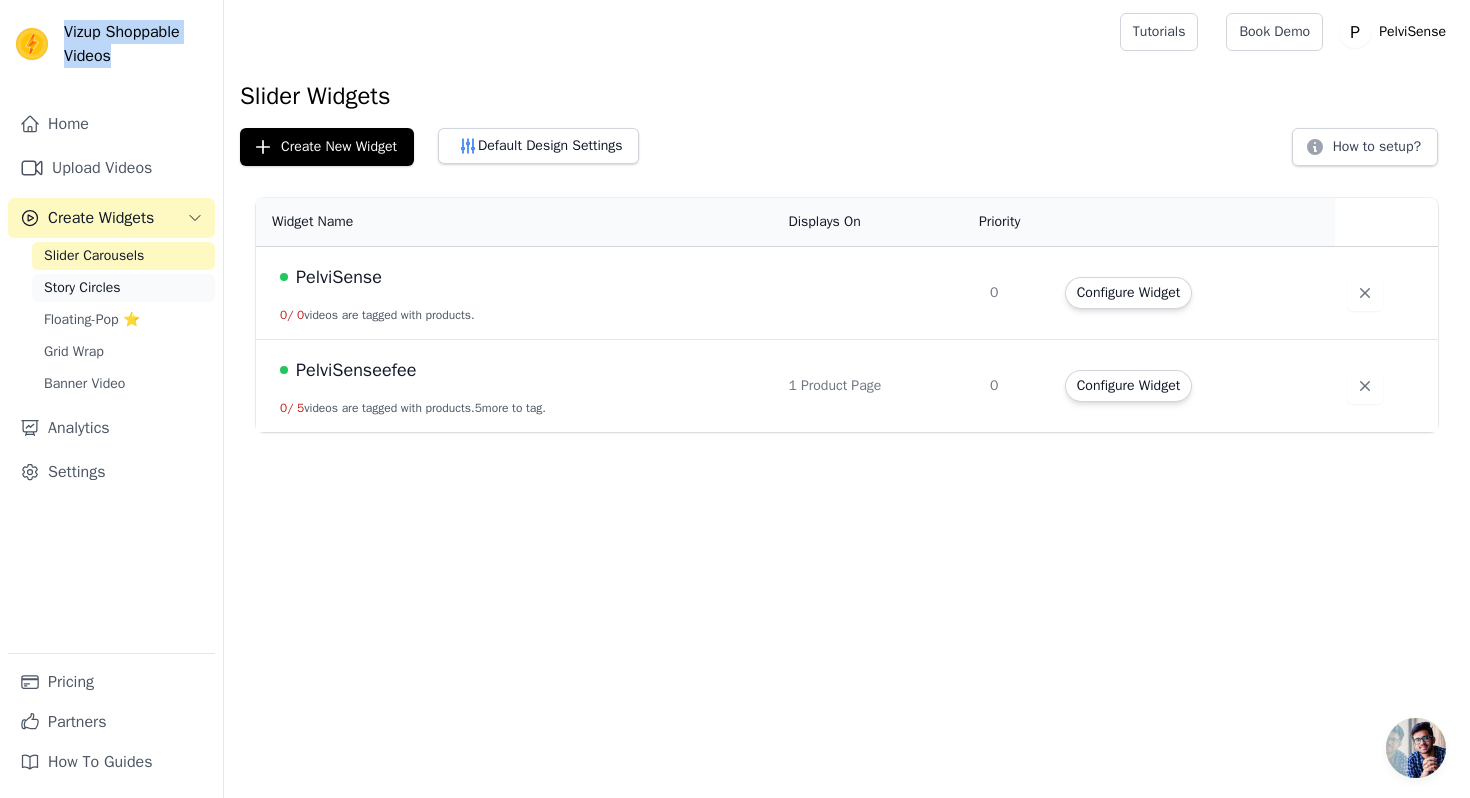 click on "Story Circles" at bounding box center (82, 288) 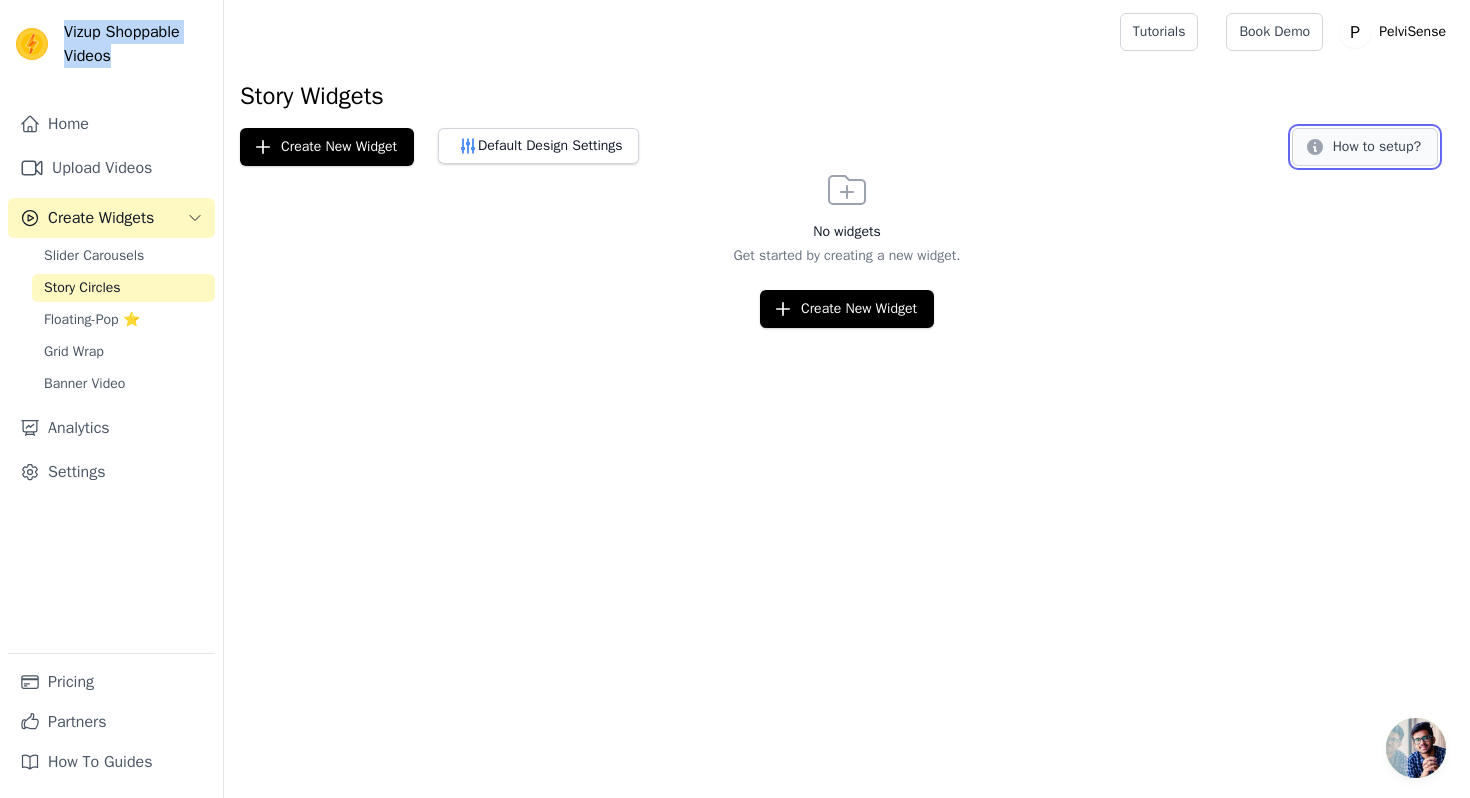 click on "How to setup?" at bounding box center [1365, 147] 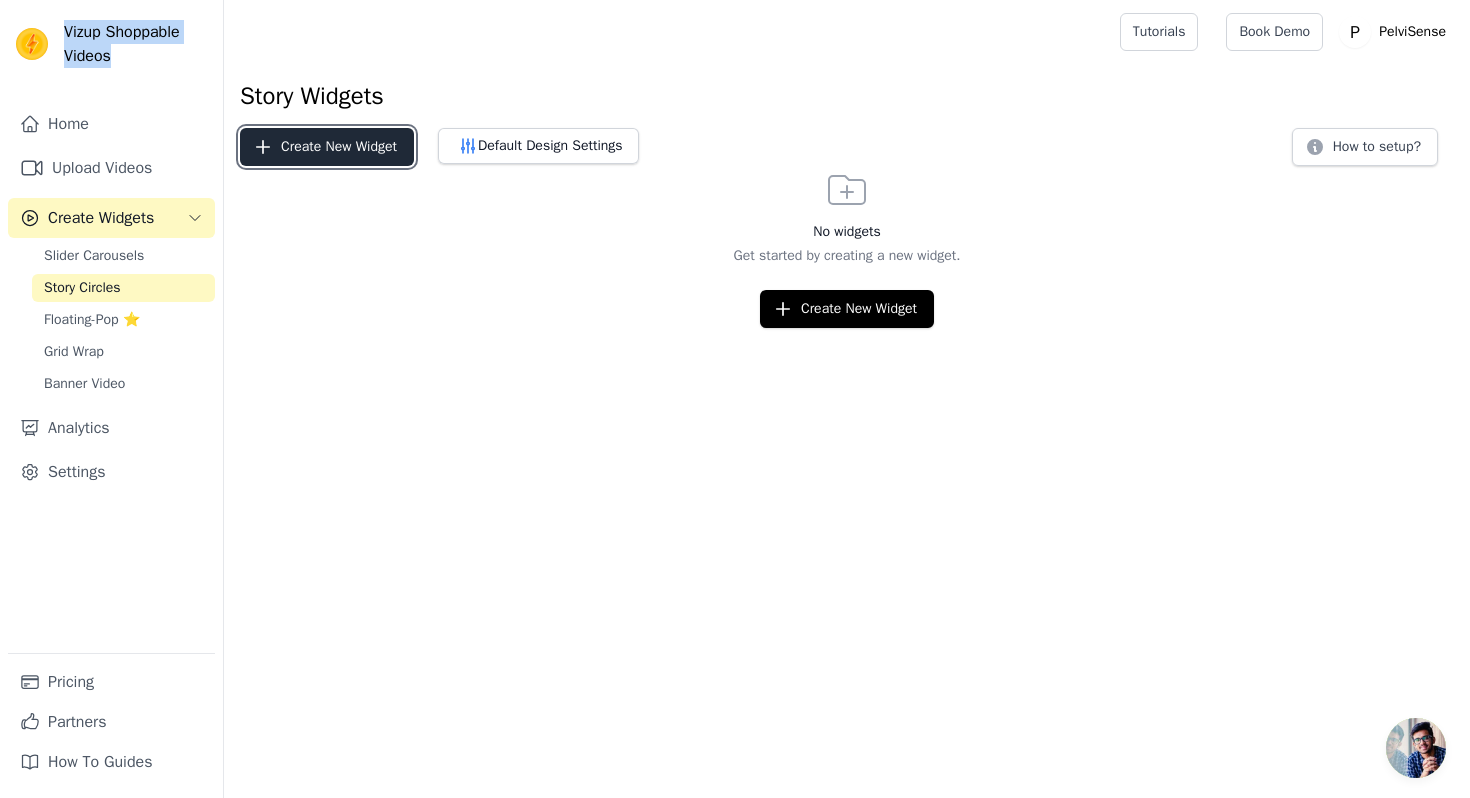 click on "Create New Widget" at bounding box center (327, 147) 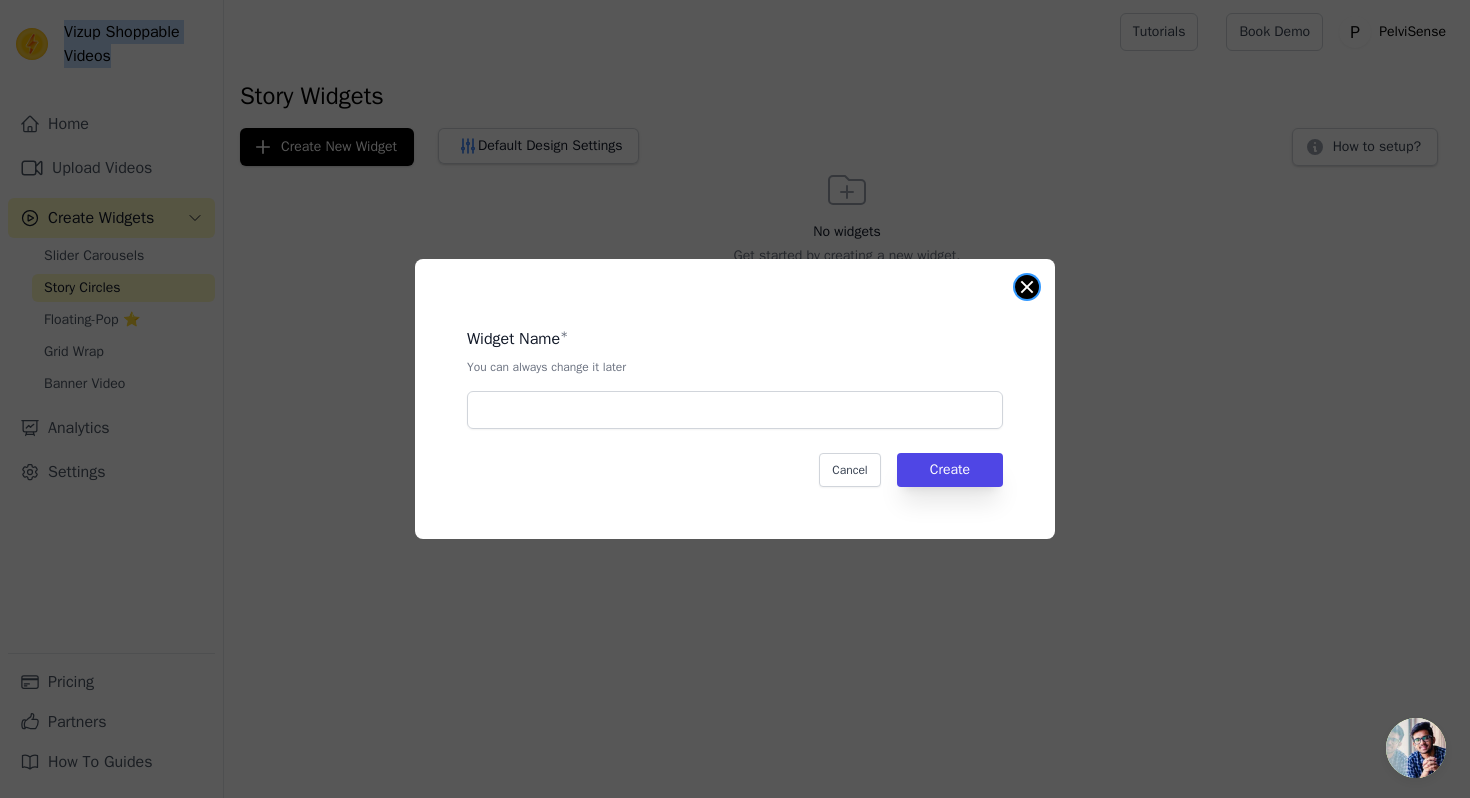 click at bounding box center [1027, 287] 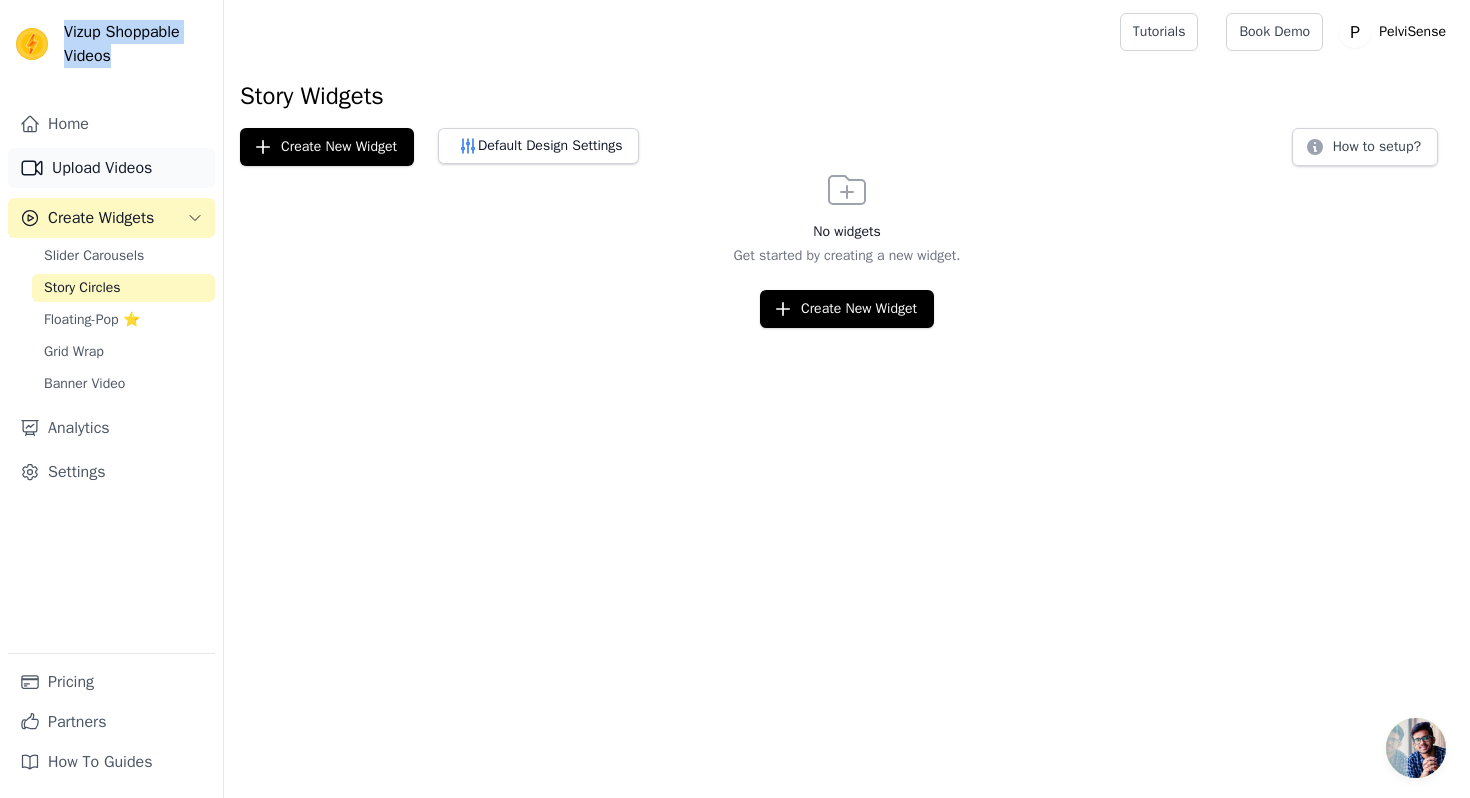 click on "Upload Videos" at bounding box center (111, 168) 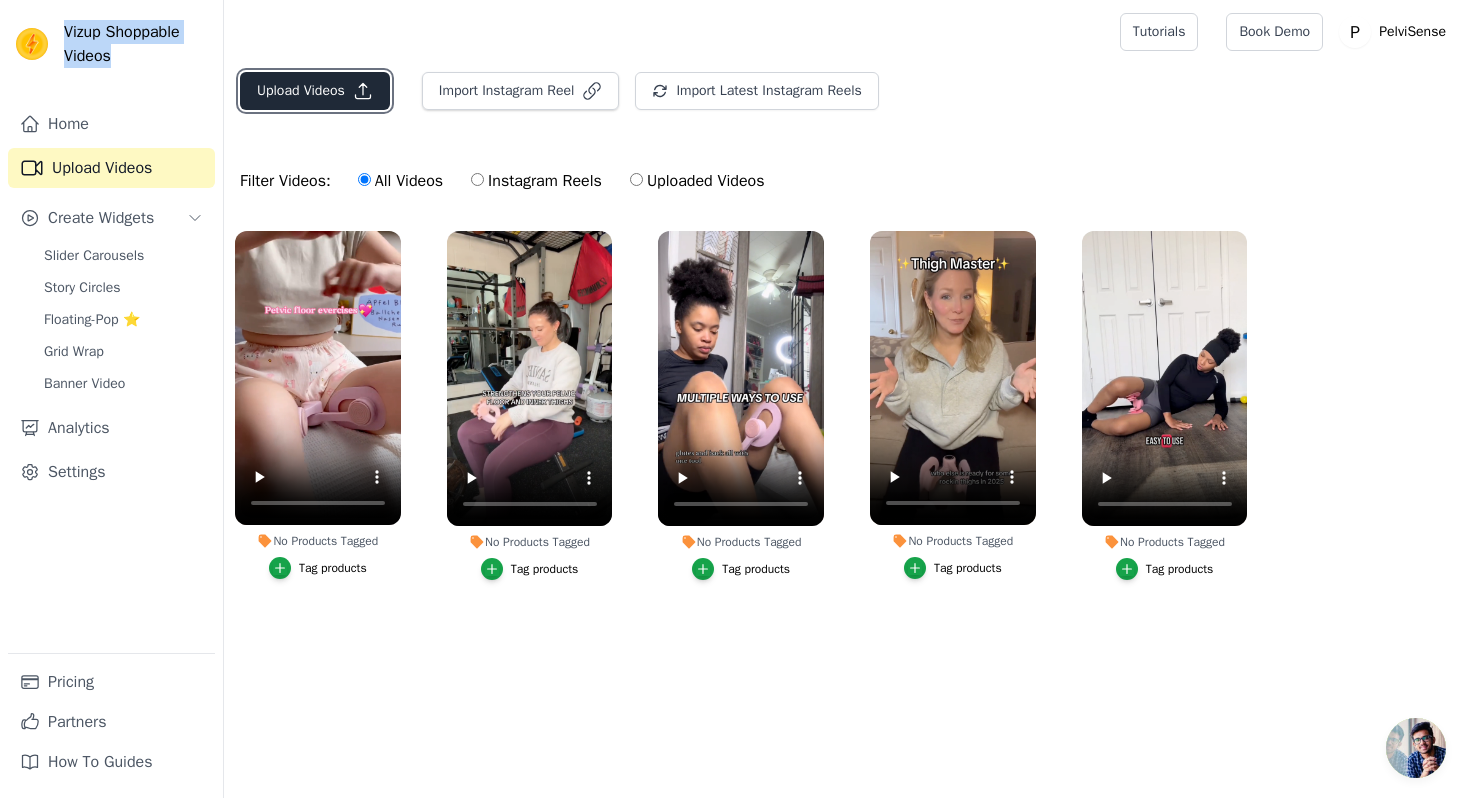 click on "Upload Videos" at bounding box center [315, 91] 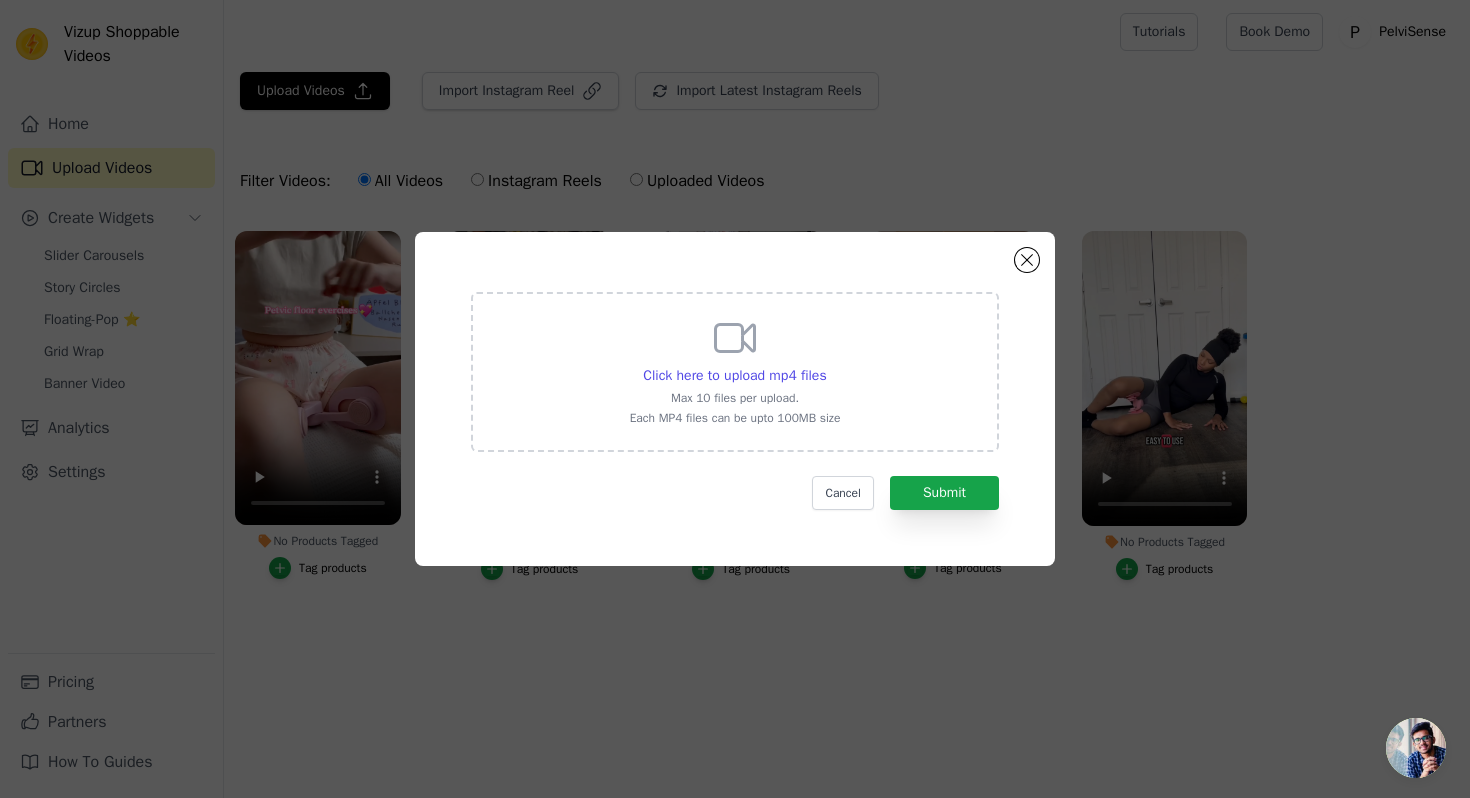 click on "Click here to upload mp4 files     Max 10 files per upload.   Each MP4 files can be upto 100MB size     Cancel   Submit" 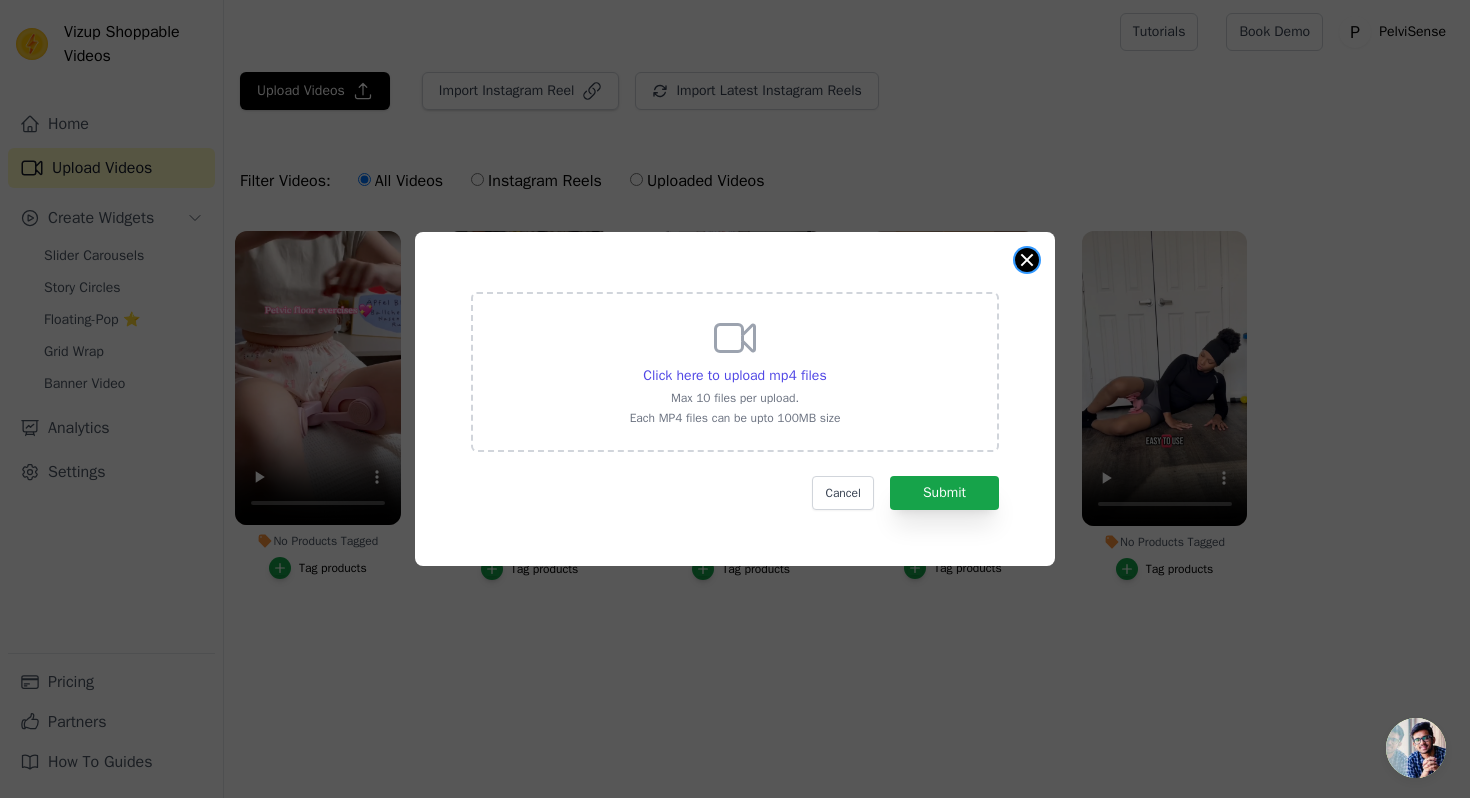 click at bounding box center [1027, 260] 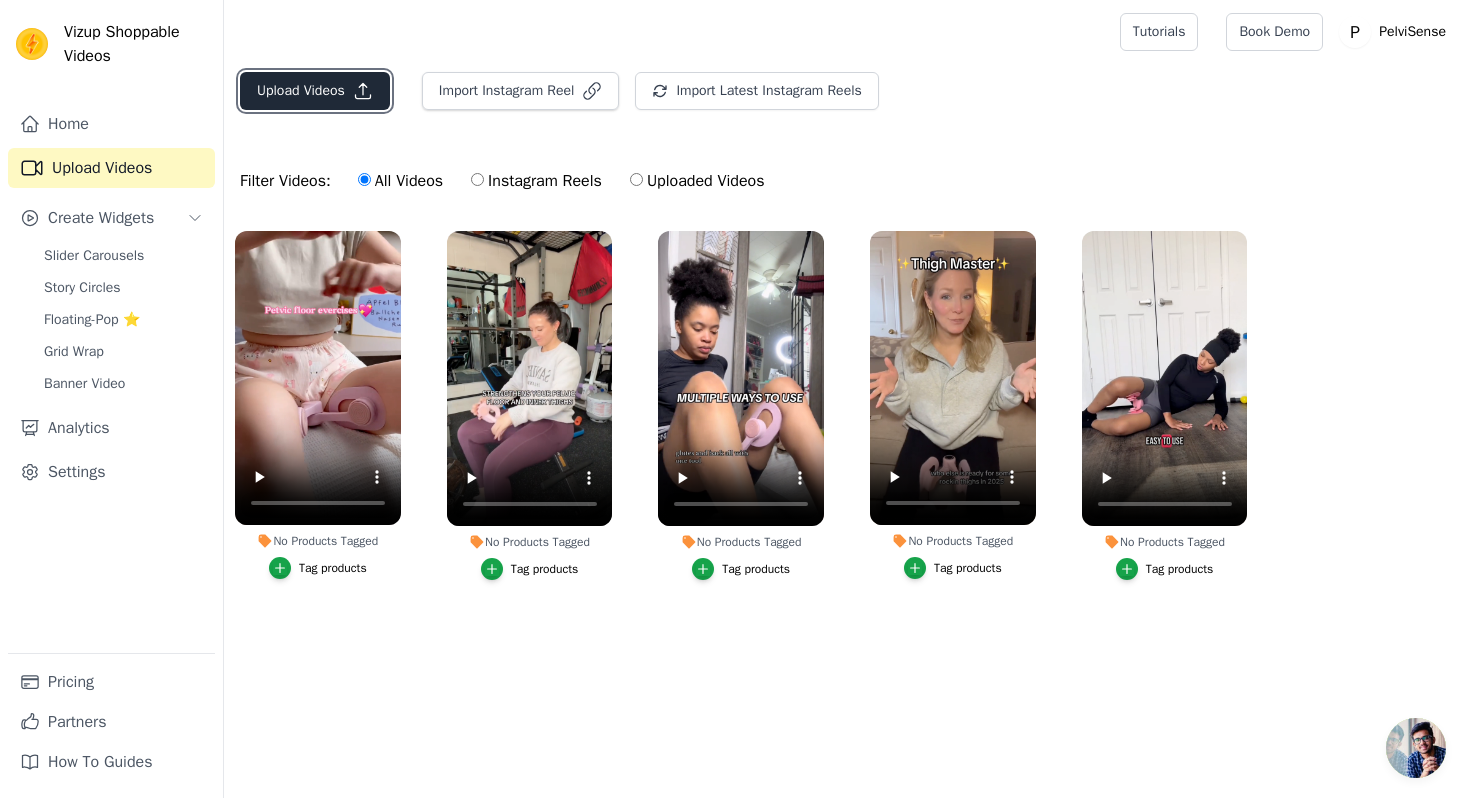 click on "Upload Videos" at bounding box center [315, 91] 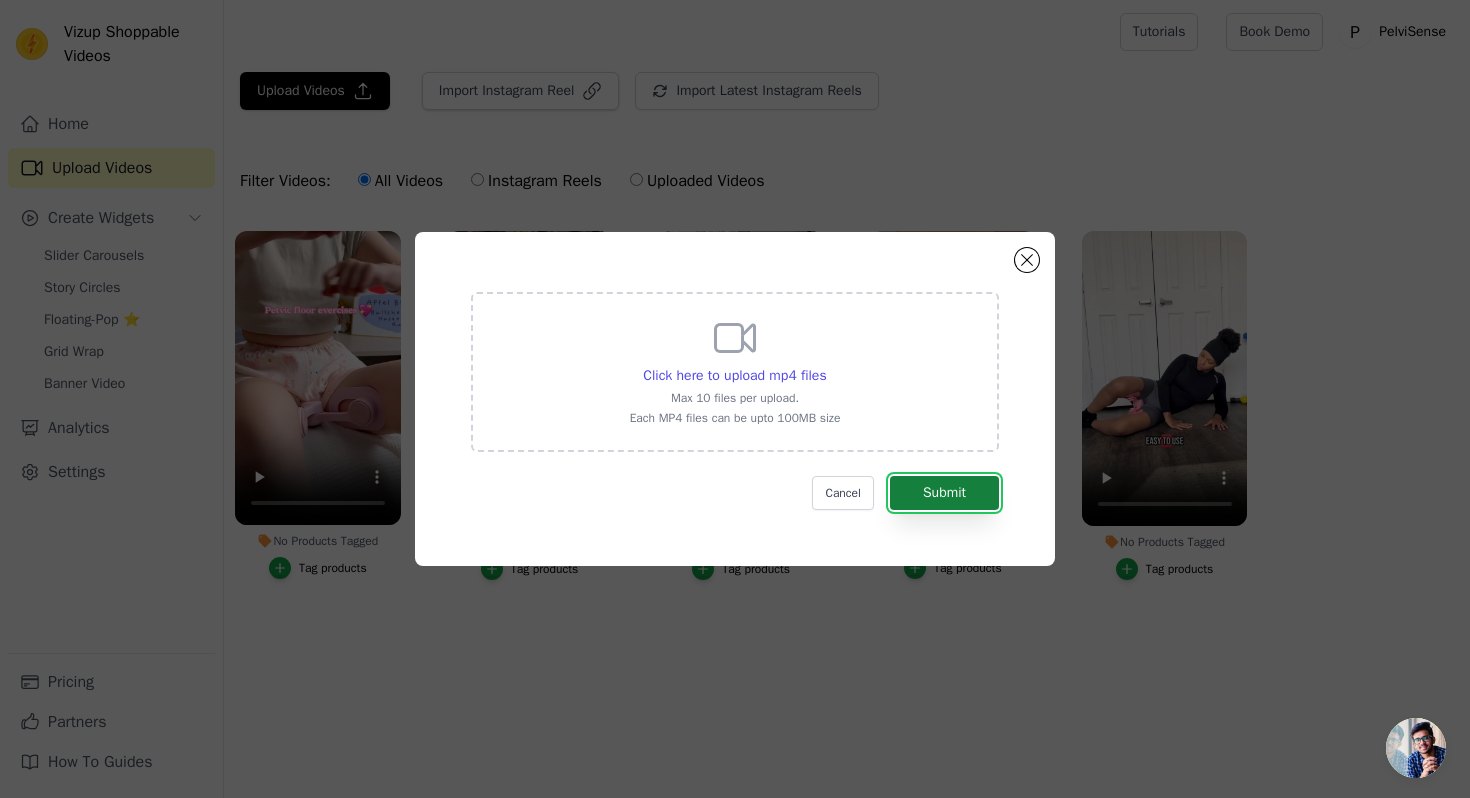 click on "Submit" at bounding box center (944, 493) 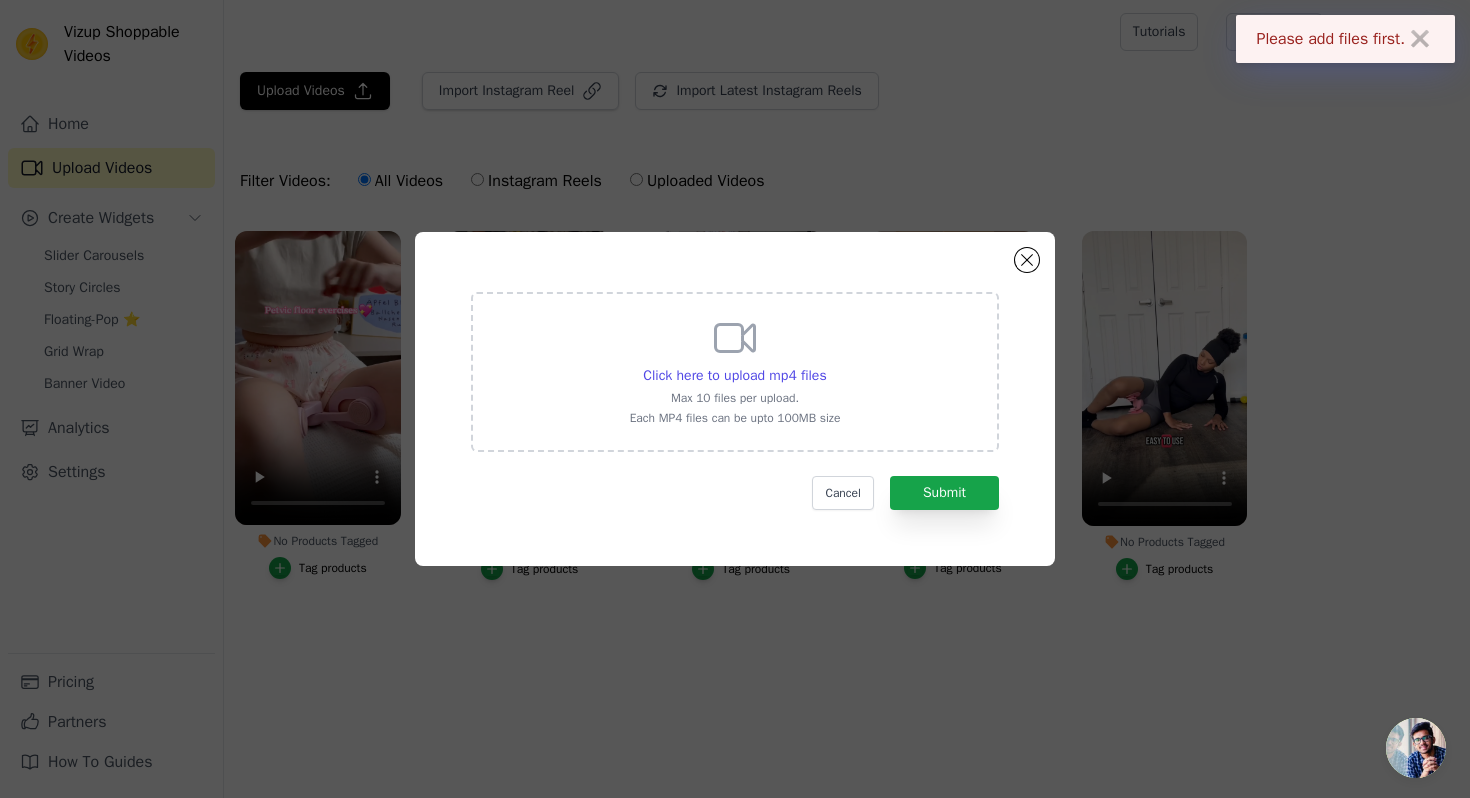 click on "Max 10 files per upload." at bounding box center [735, 398] 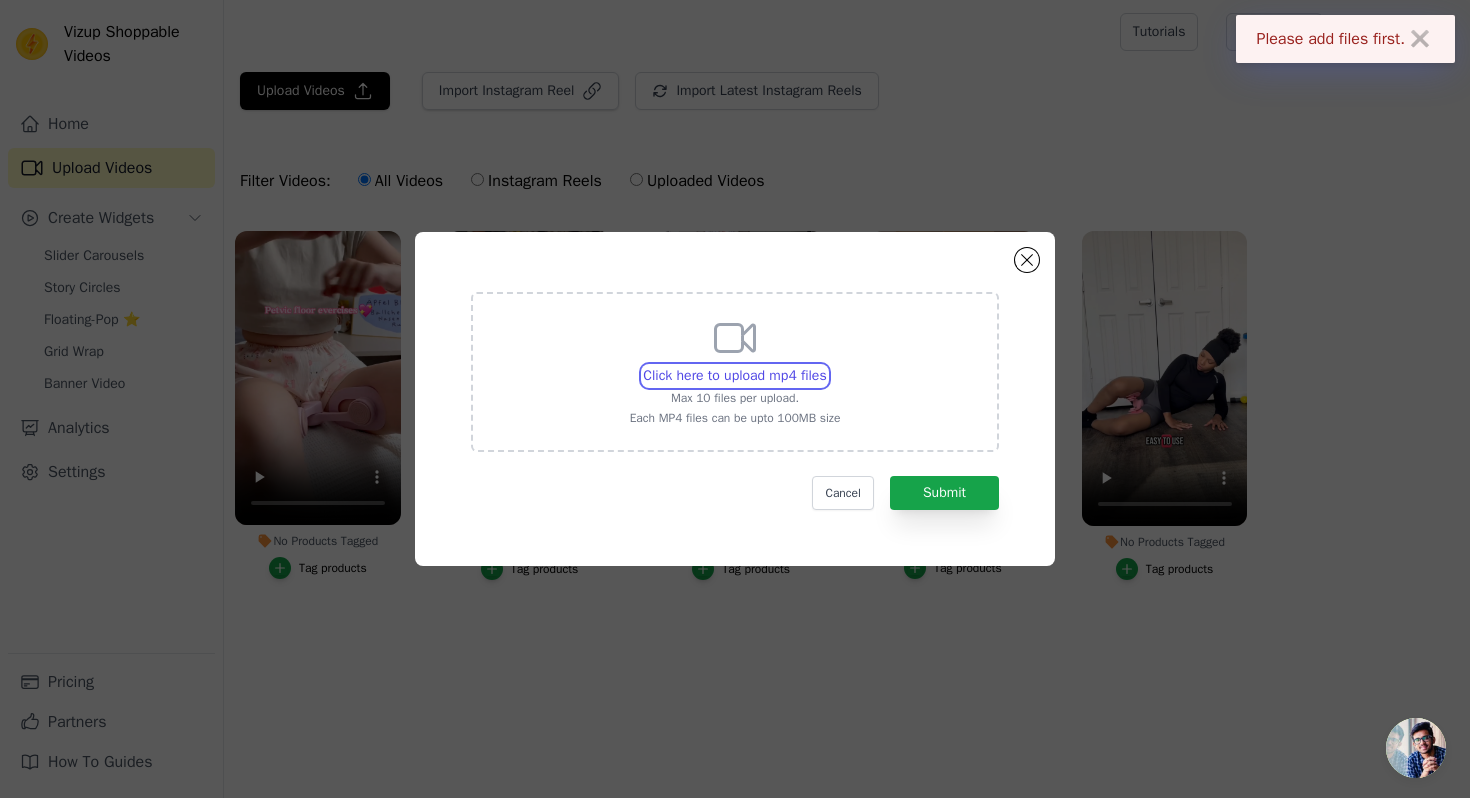 click on "Click here to upload mp4 files     Max 10 files per upload.   Each MP4 files can be upto 100MB size" at bounding box center [826, 365] 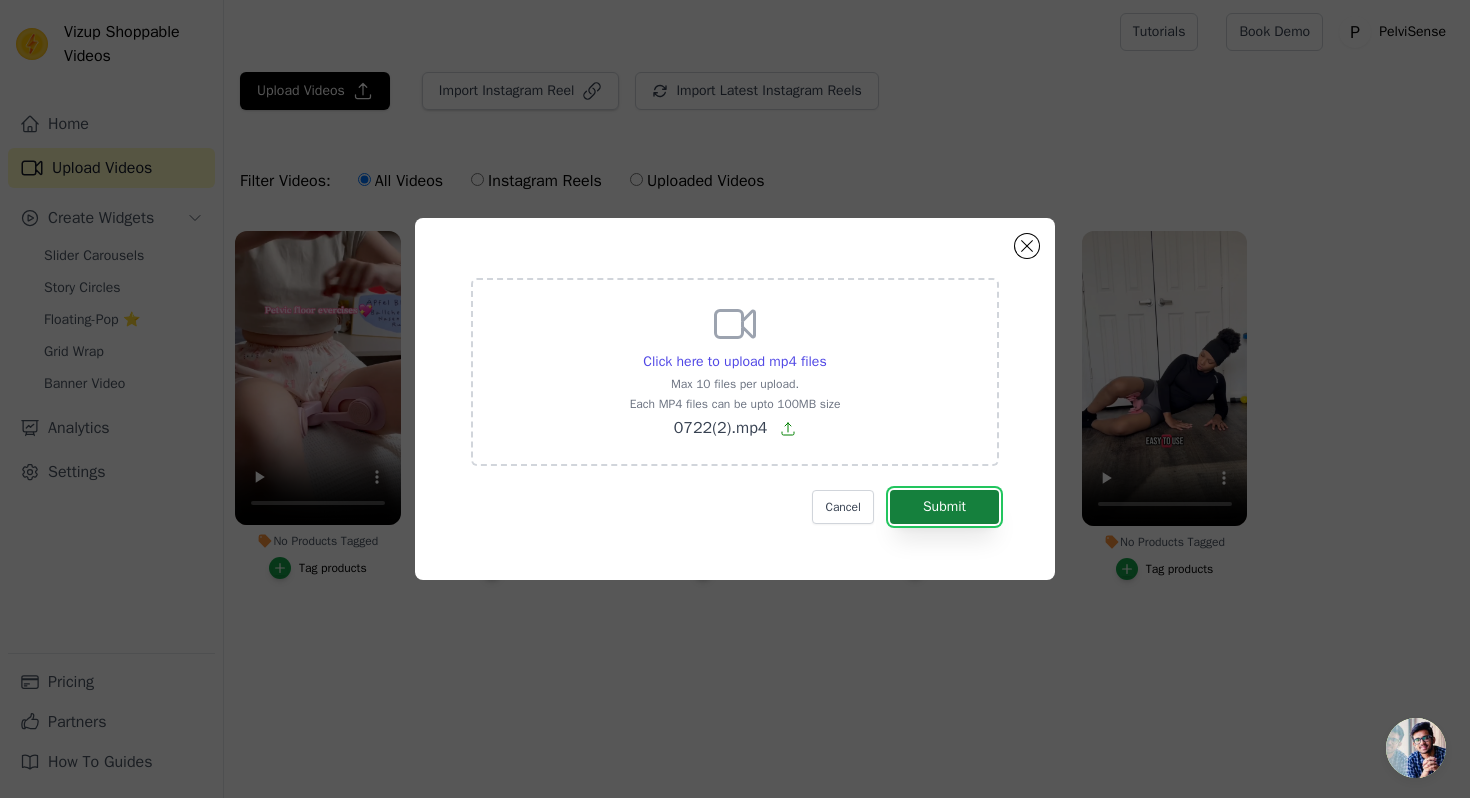 click on "Submit" at bounding box center [944, 507] 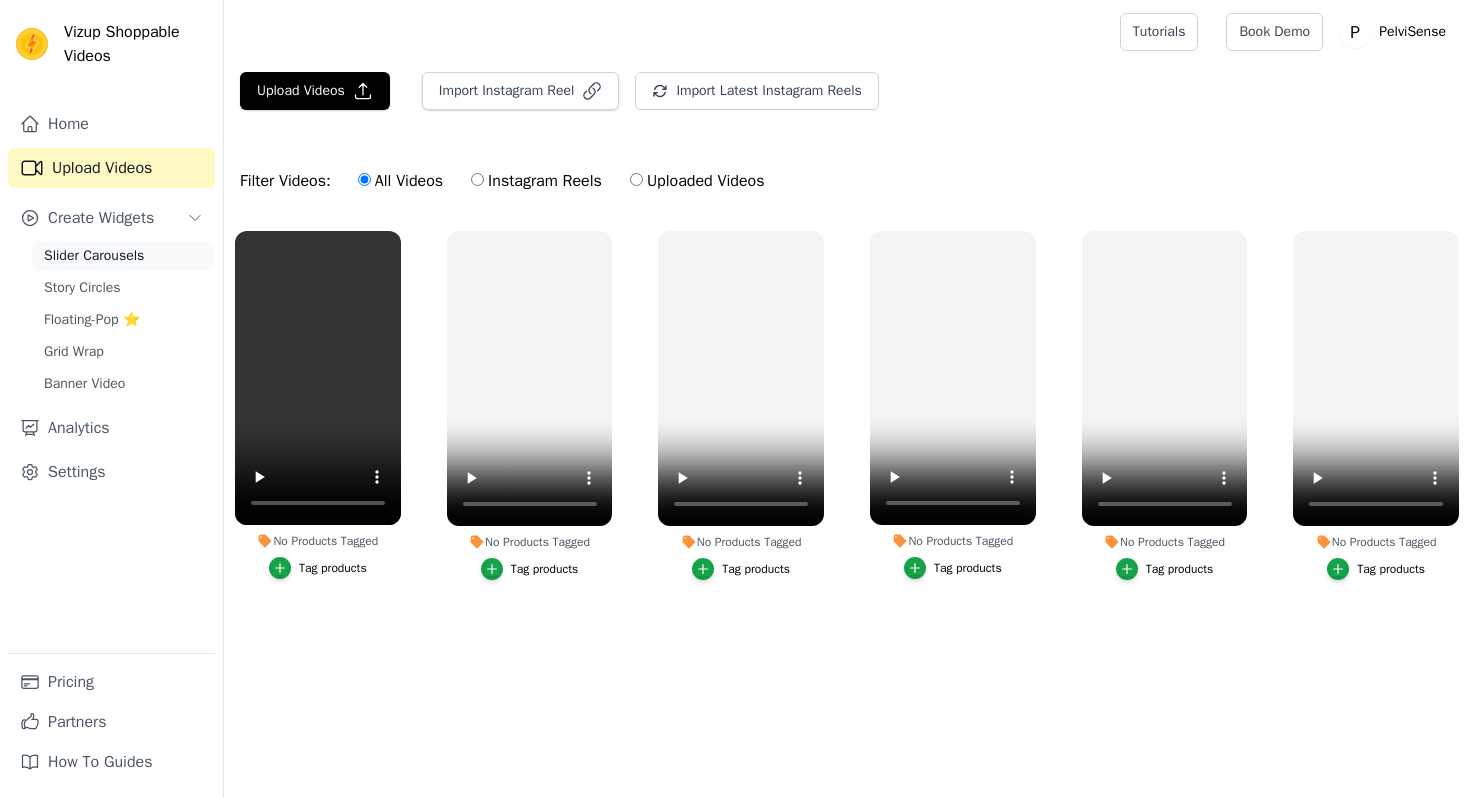 scroll, scrollTop: 0, scrollLeft: 0, axis: both 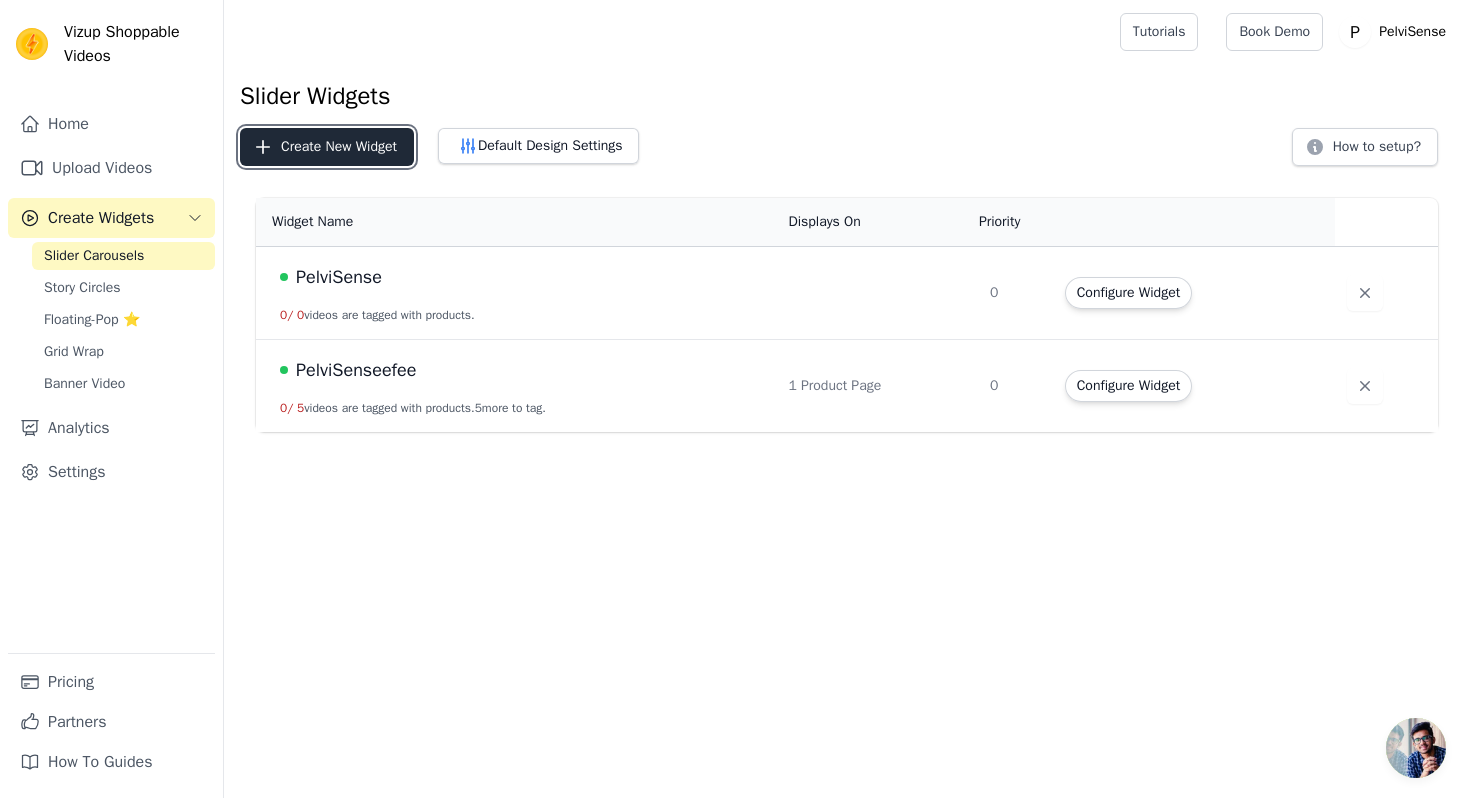 click on "Create New Widget" at bounding box center (327, 147) 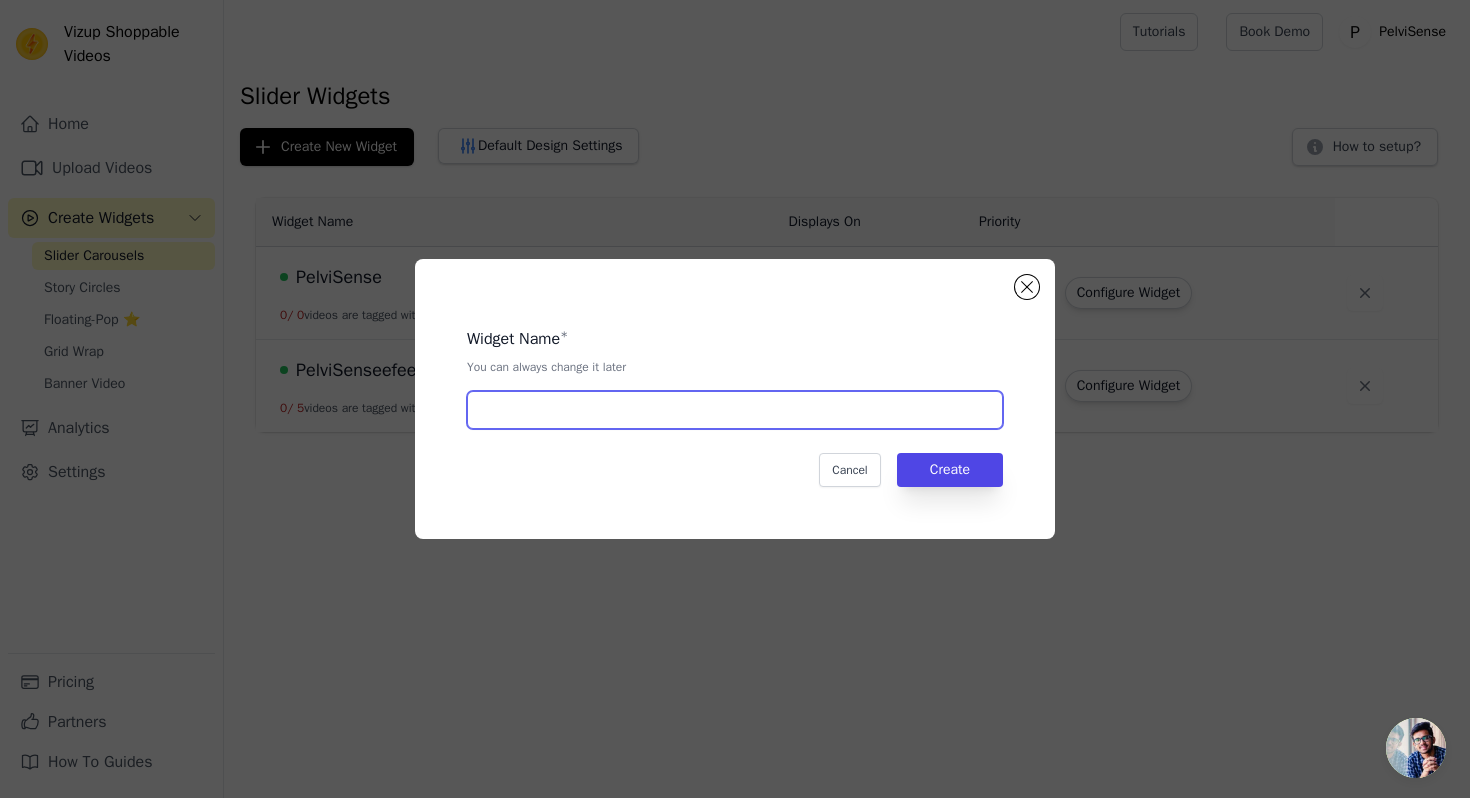 click at bounding box center (735, 410) 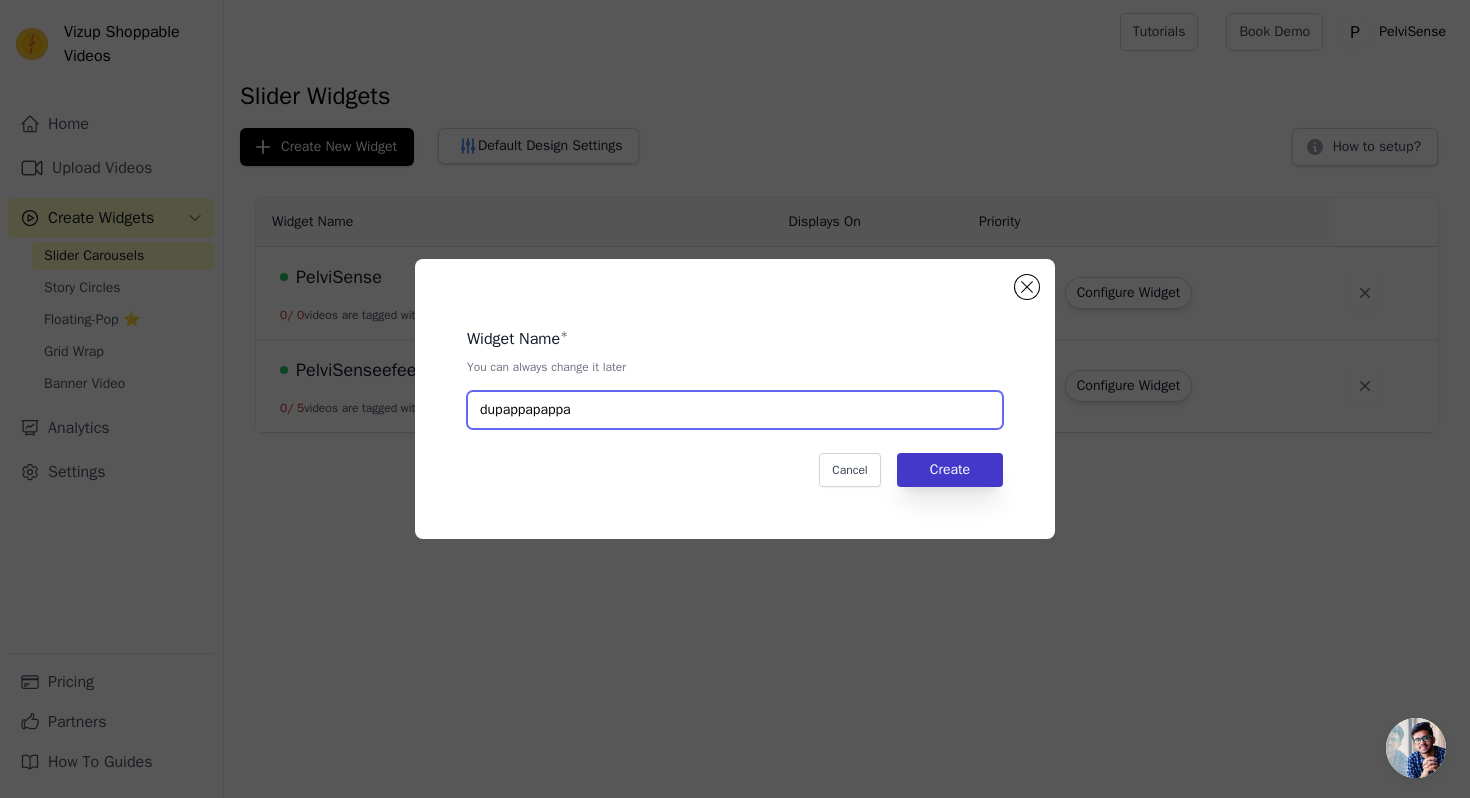 type on "dupappapappa" 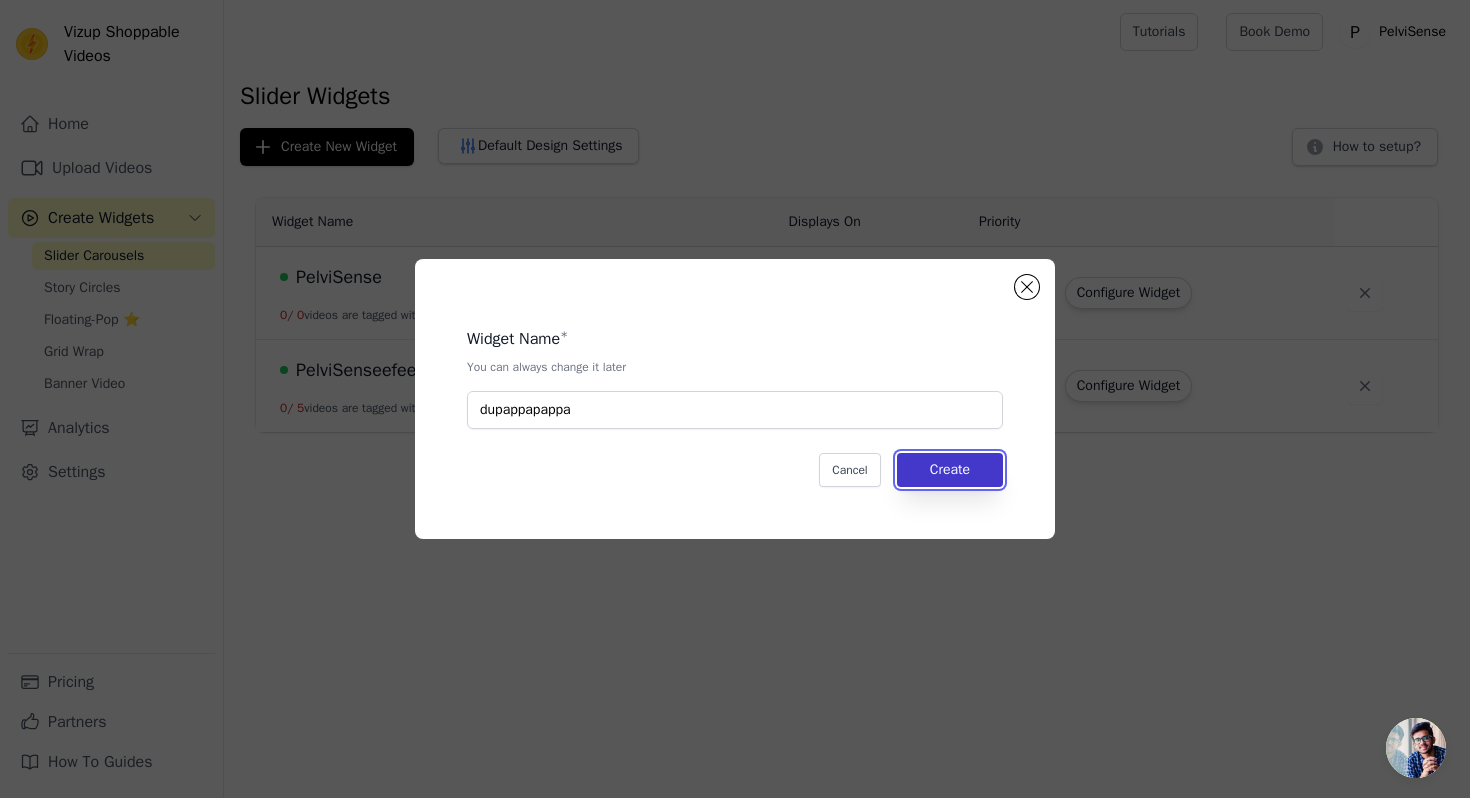 click on "Create" at bounding box center (950, 470) 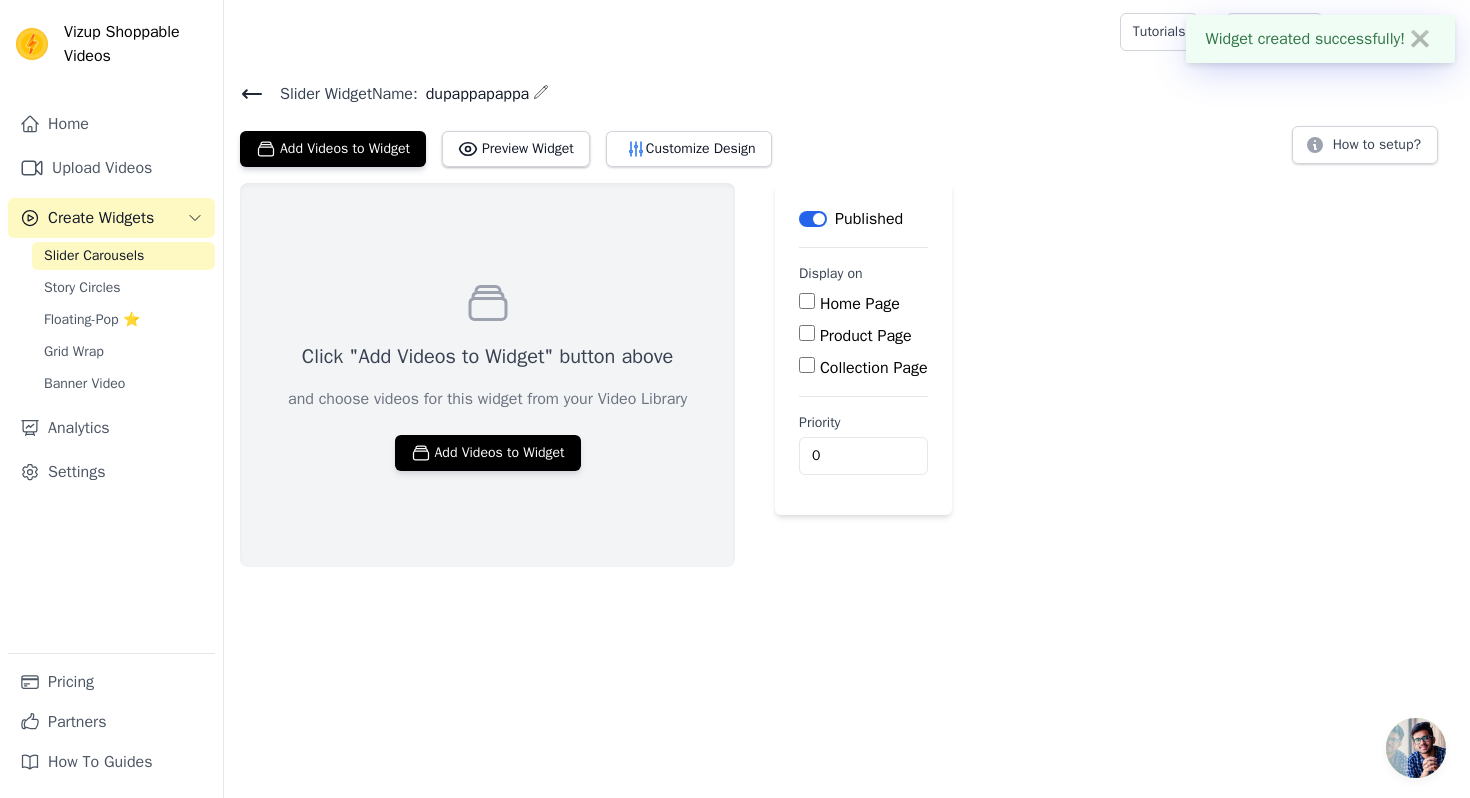 click on "Click "Add Videos to Widget" button above   and choose videos for this widget from your Video Library
Add Videos to Widget" at bounding box center (487, 375) 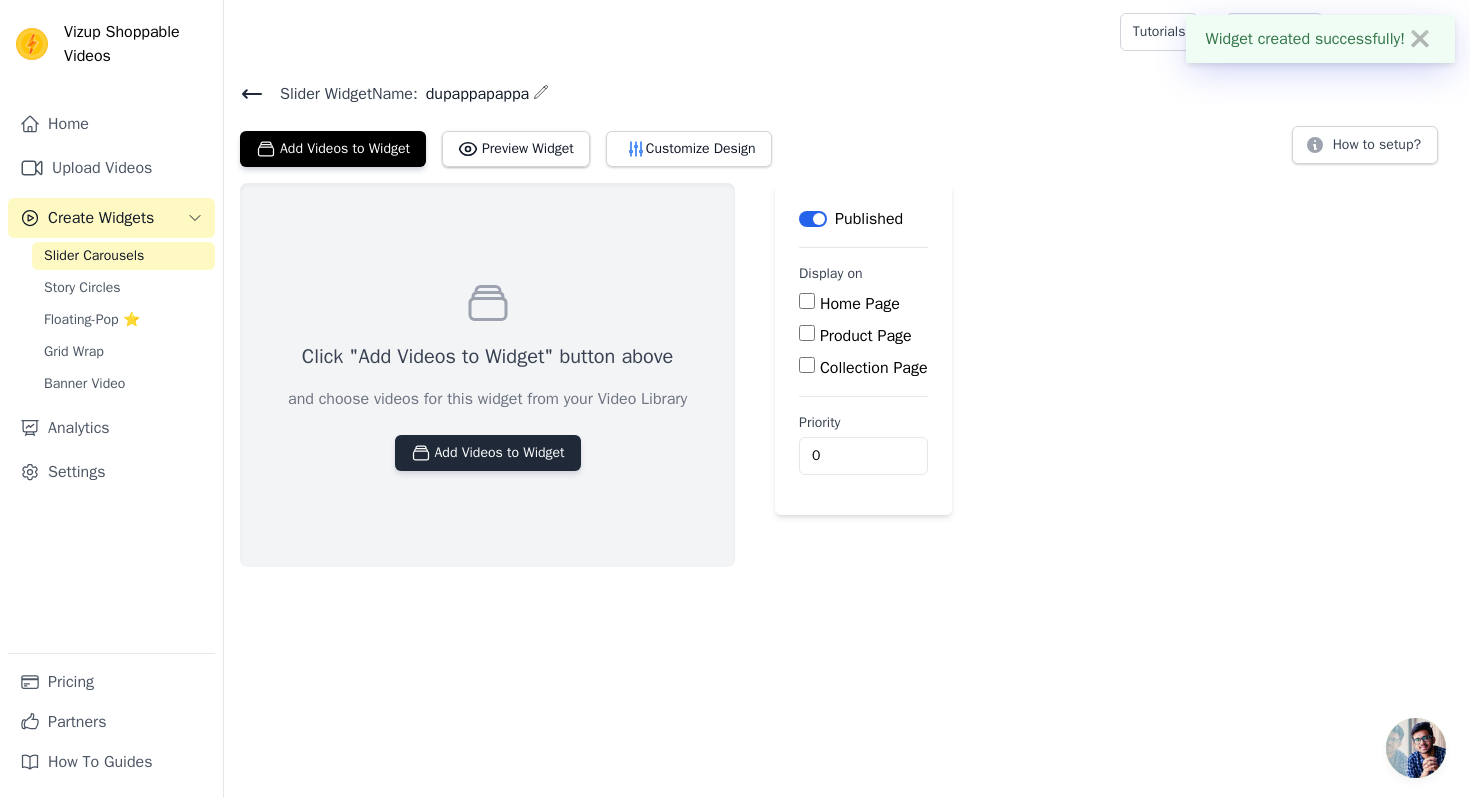 click on "Add Videos to Widget" at bounding box center [488, 453] 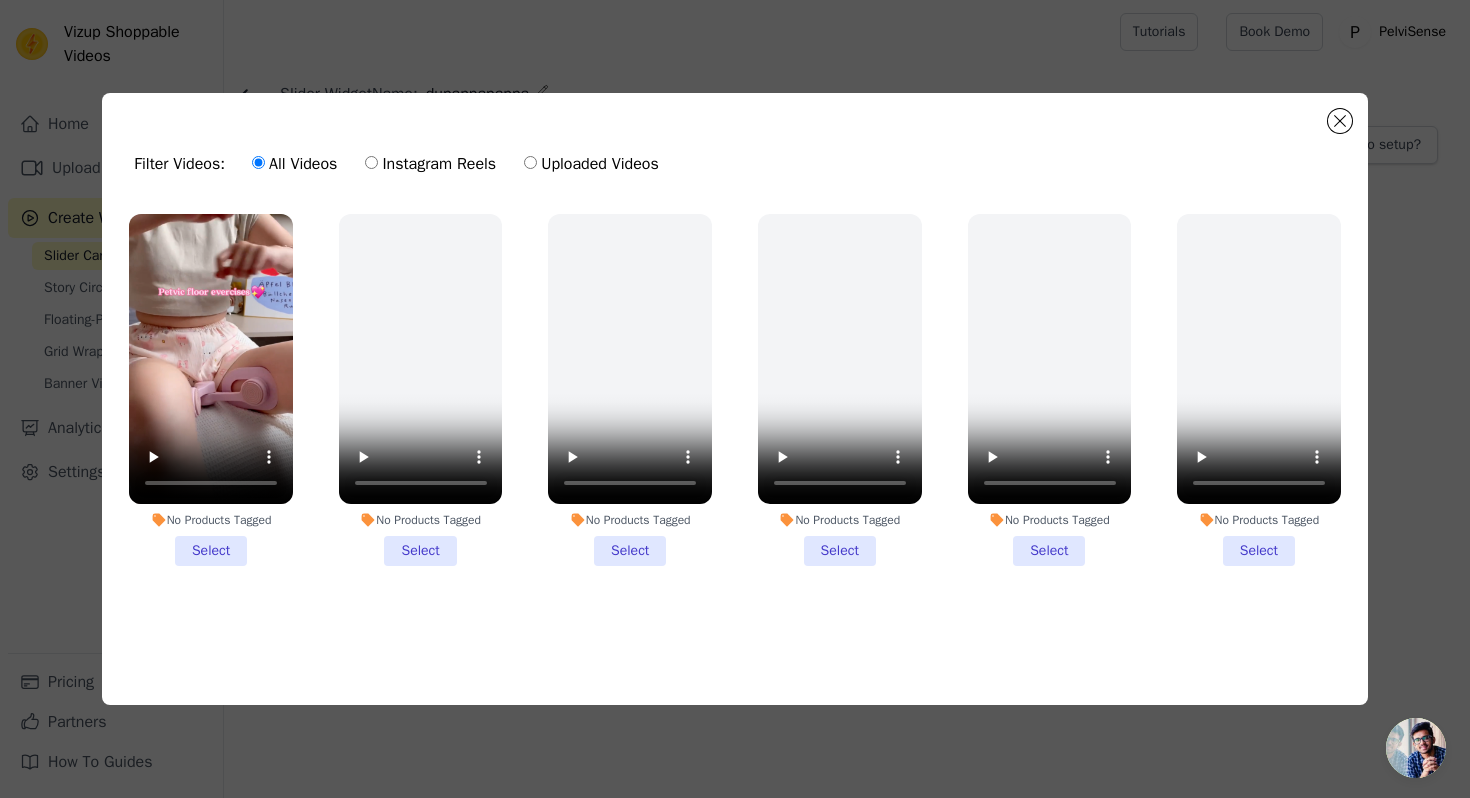 click on "No Products Tagged     Select" at bounding box center [211, 390] 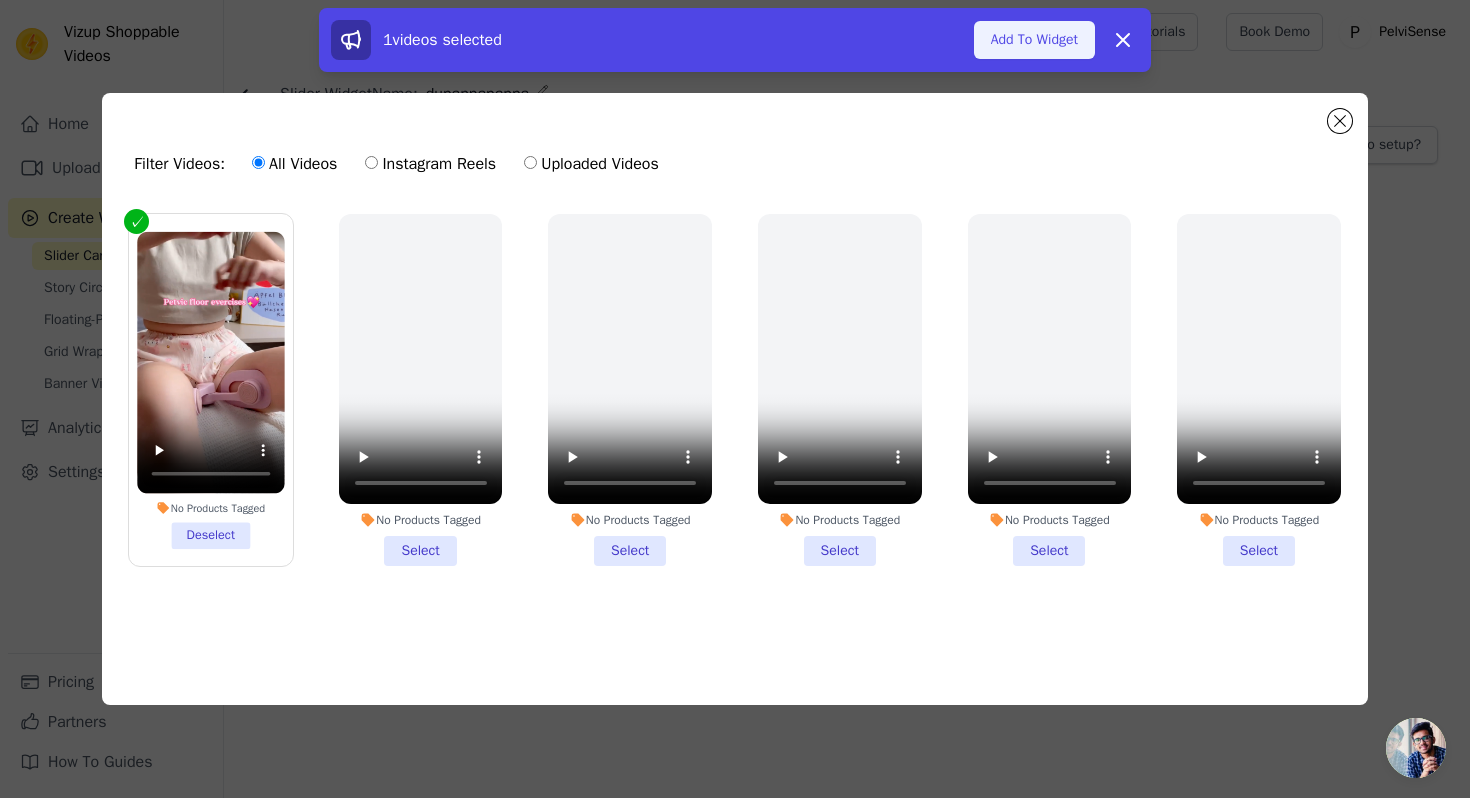 click on "Add To Widget" at bounding box center [1034, 40] 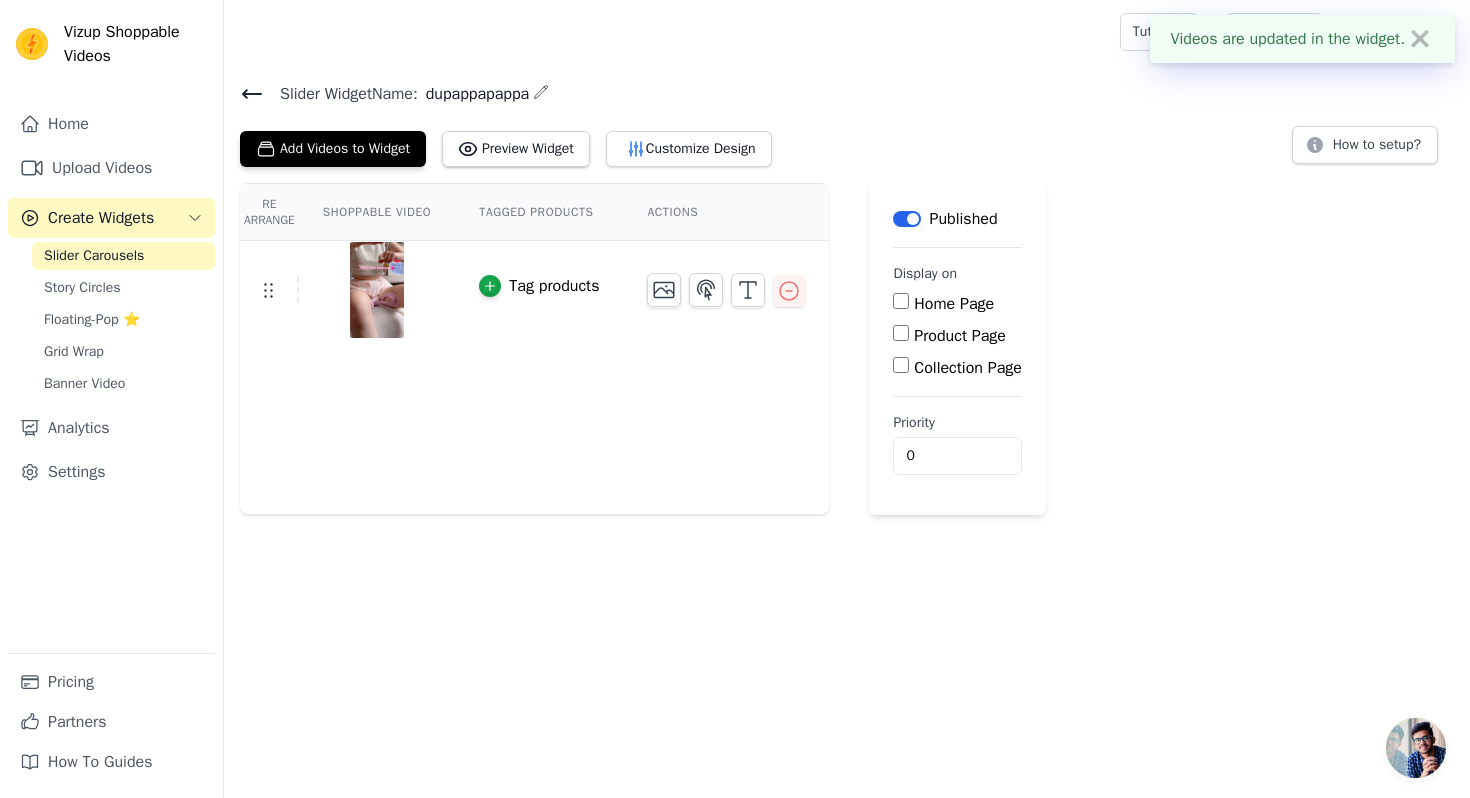 click on "Product Page" at bounding box center [957, 336] 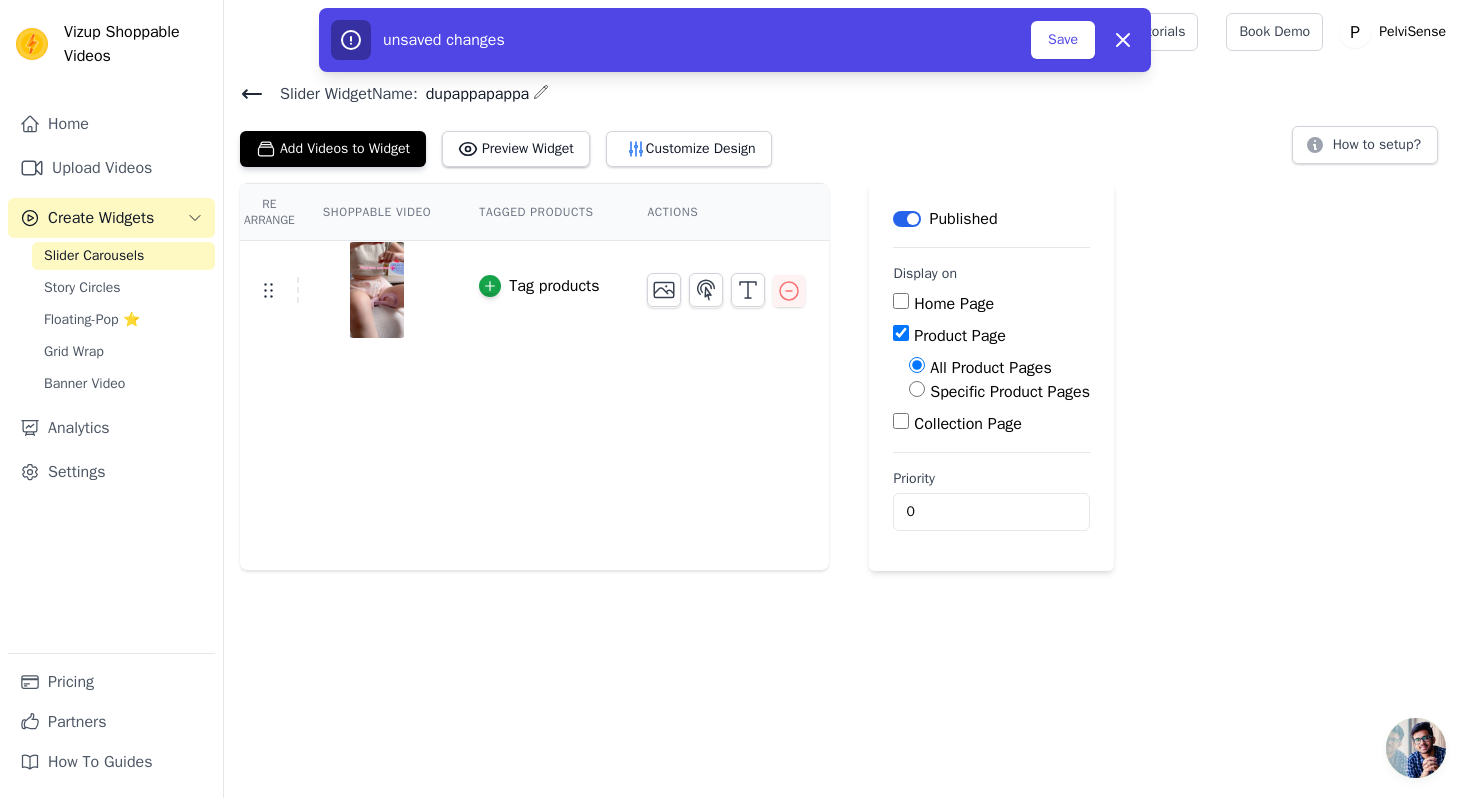 click on "Specific Product Pages" at bounding box center (1010, 392) 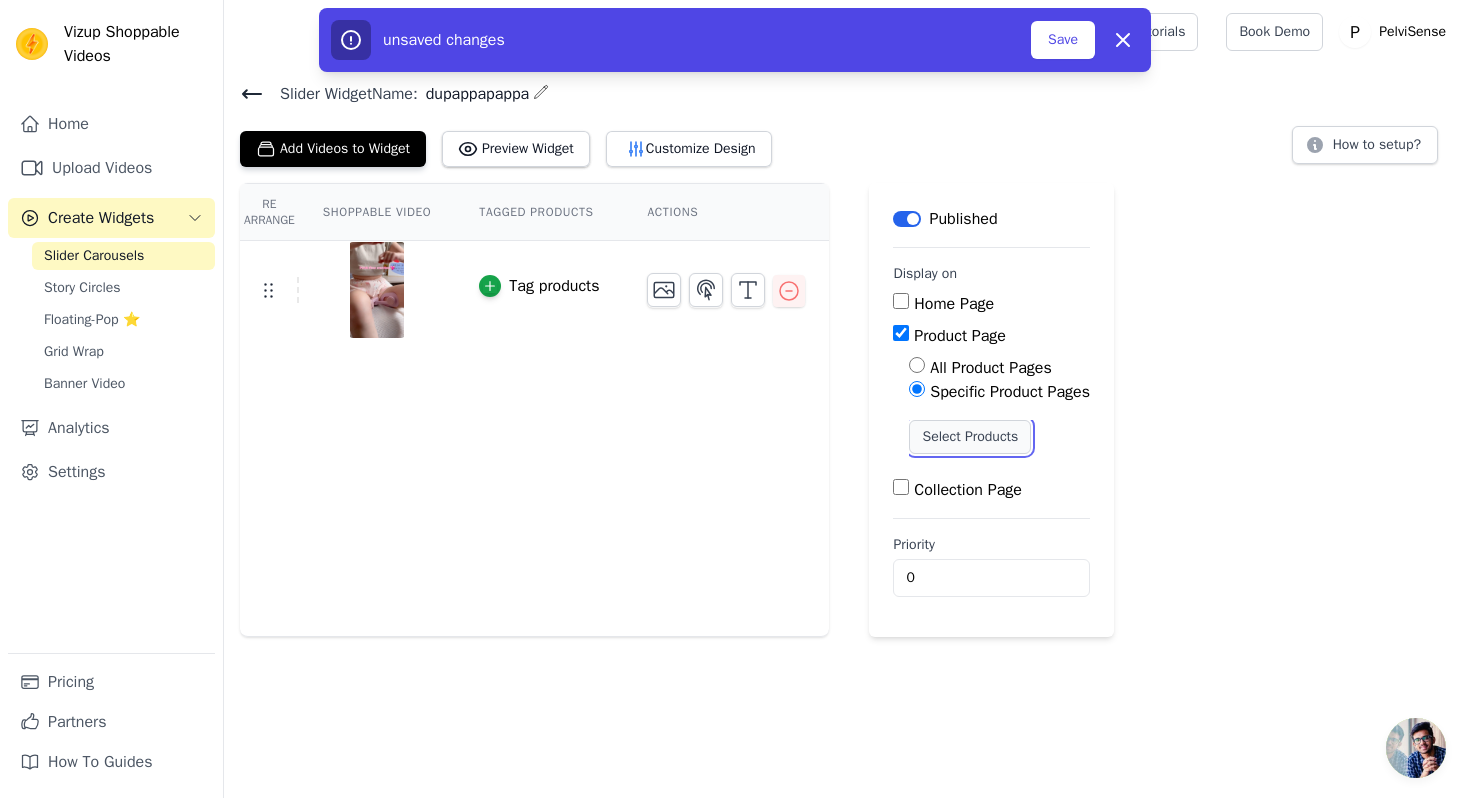 click on "Select Products" at bounding box center [970, 437] 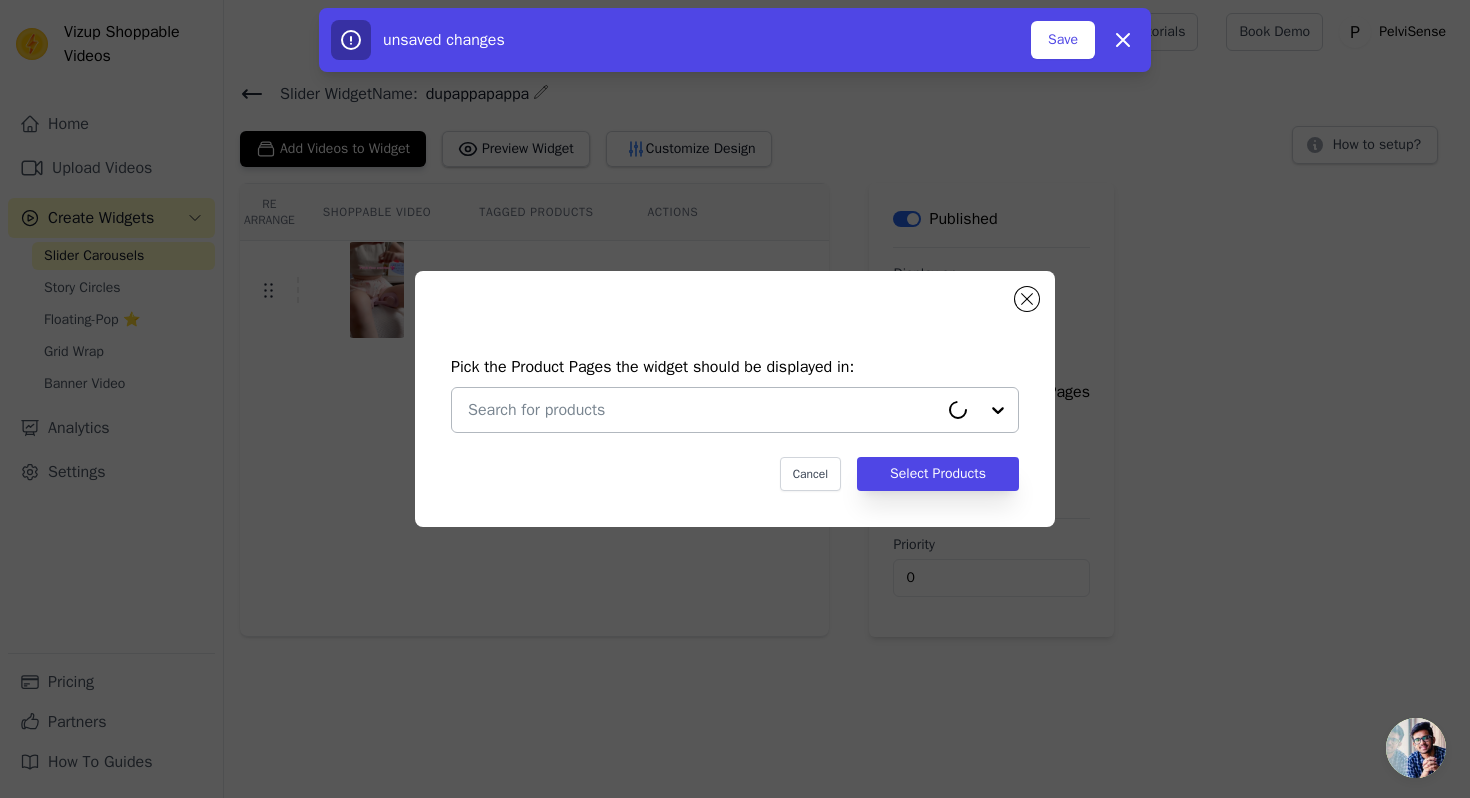 click at bounding box center (703, 410) 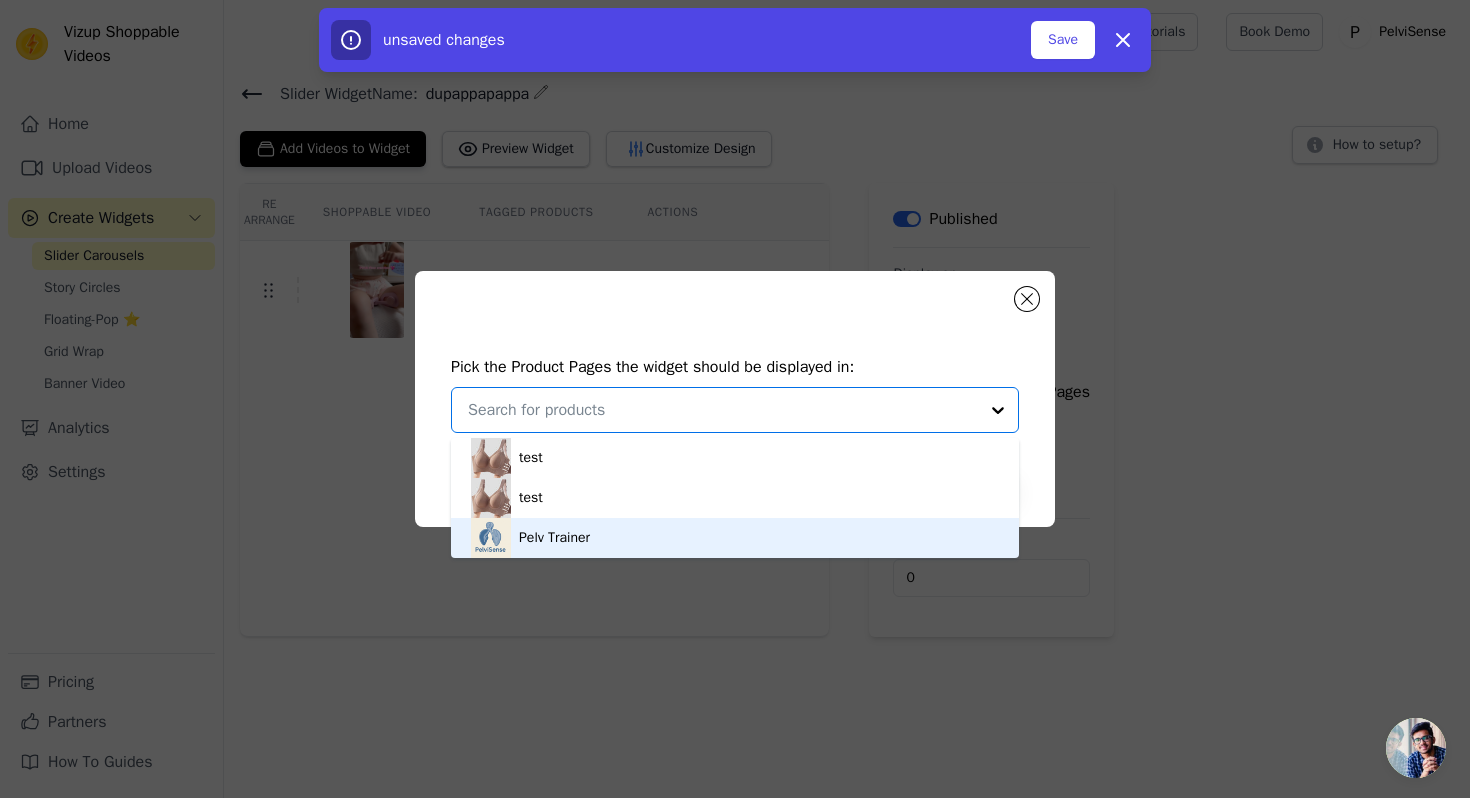 click on "Pelv Trainer" at bounding box center [735, 538] 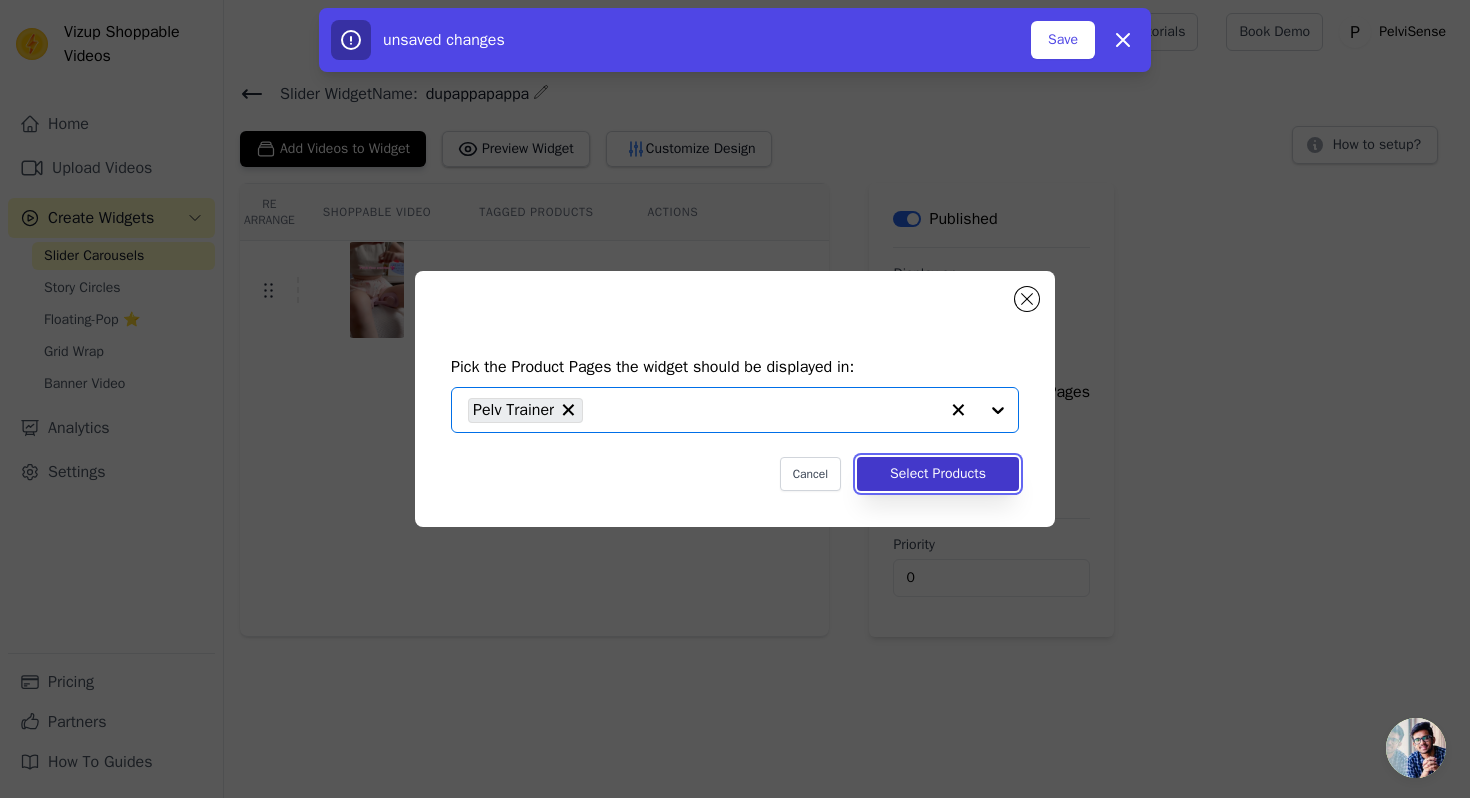 click on "Select Products" at bounding box center (938, 474) 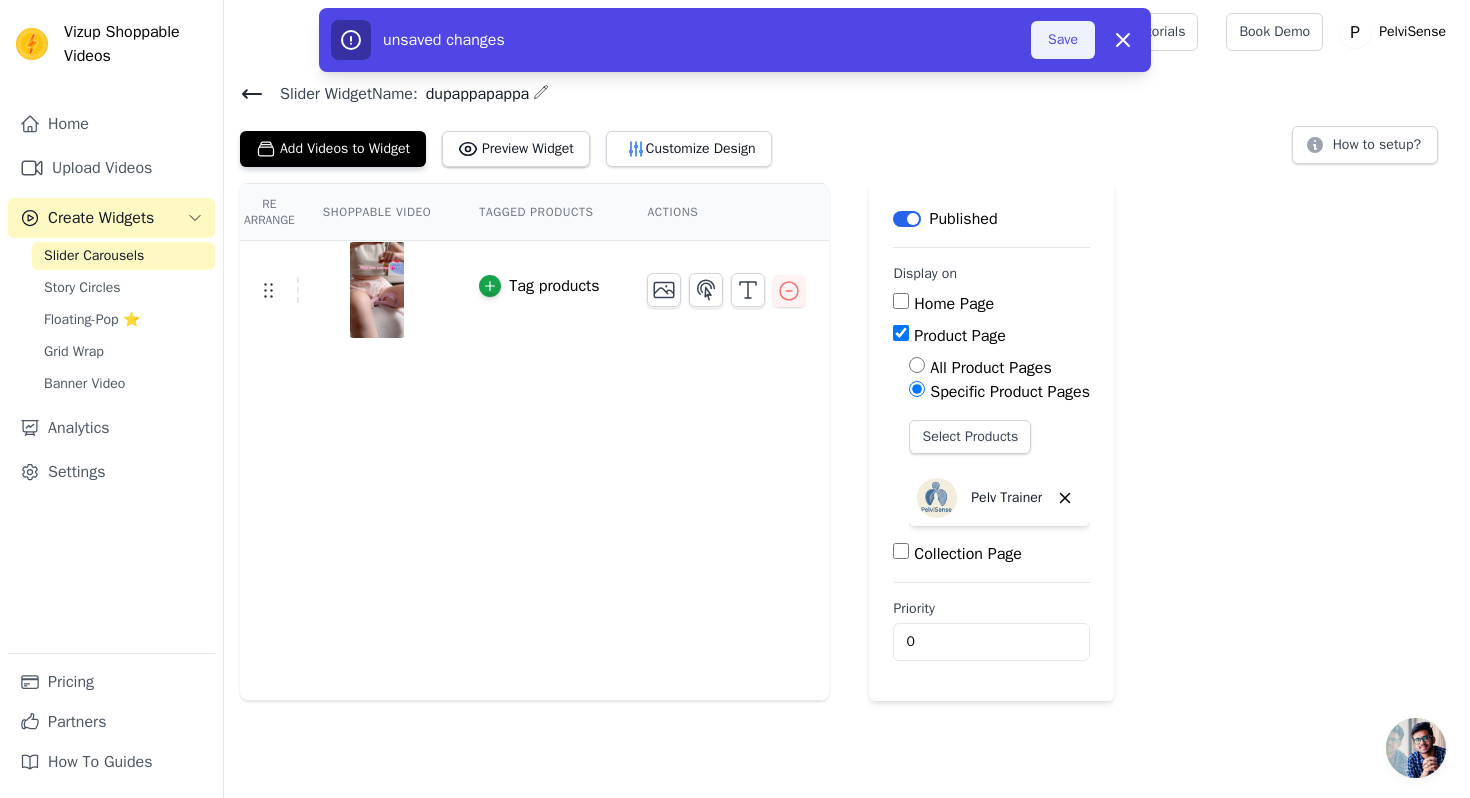 click on "Save" at bounding box center (1063, 40) 